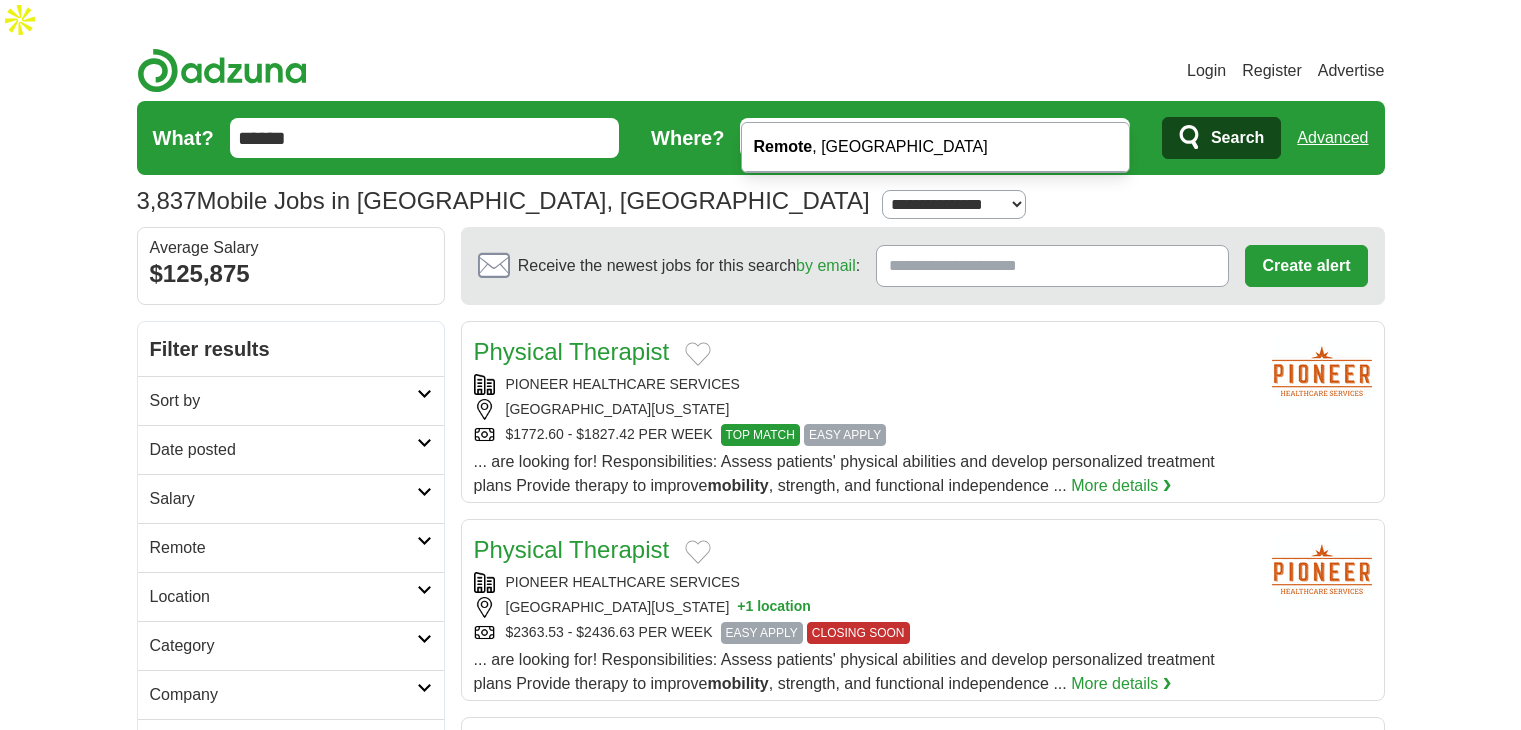 scroll, scrollTop: 0, scrollLeft: 0, axis: both 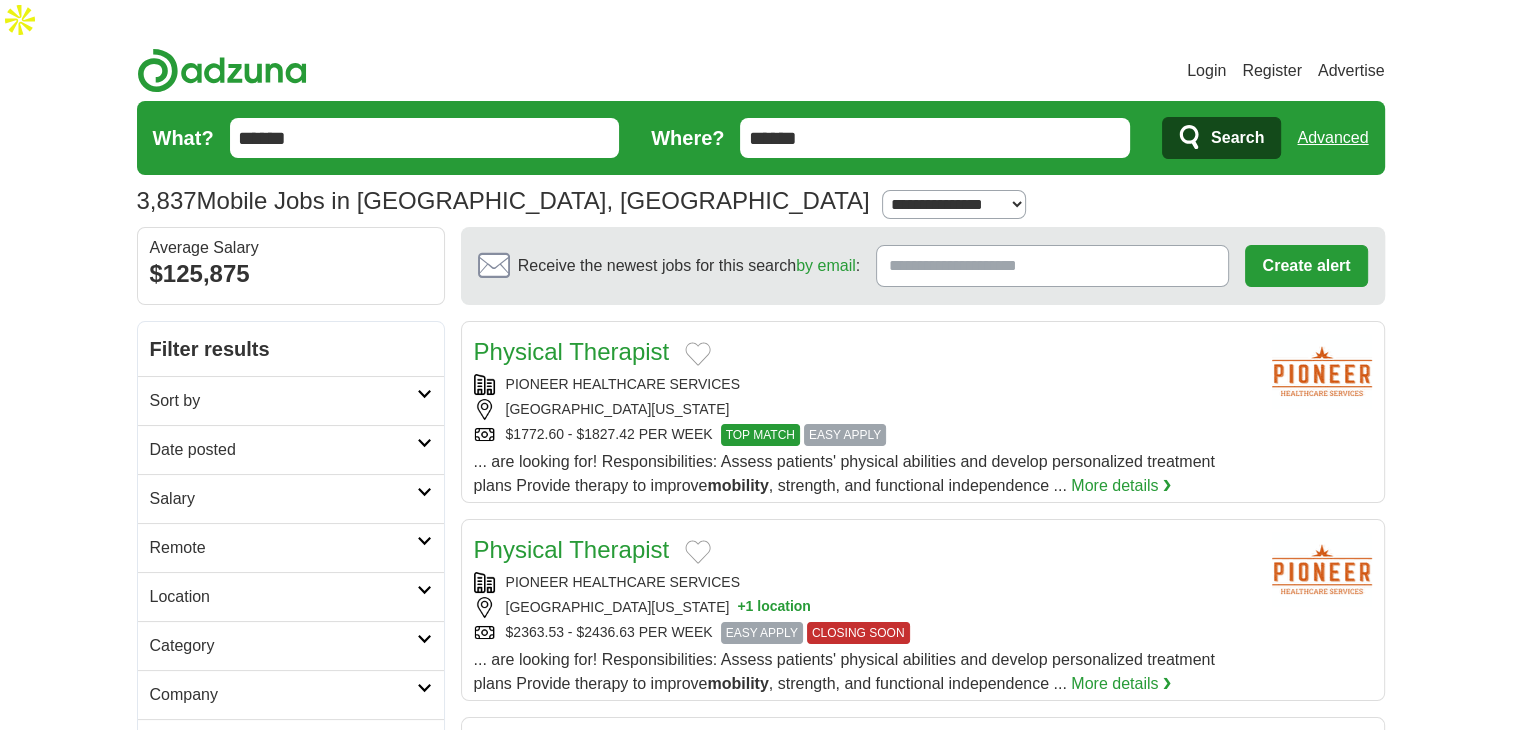click on "Login
Register
Advertise
3,837
Mobile Jobs in San Francisco, CA
Salary
Salary
Select a salary range
Salary from
from $10,000
from $20,000
from $40,000
from $60,000
from $80,000
from $100,000
per year
Remote" at bounding box center [760, 1628] 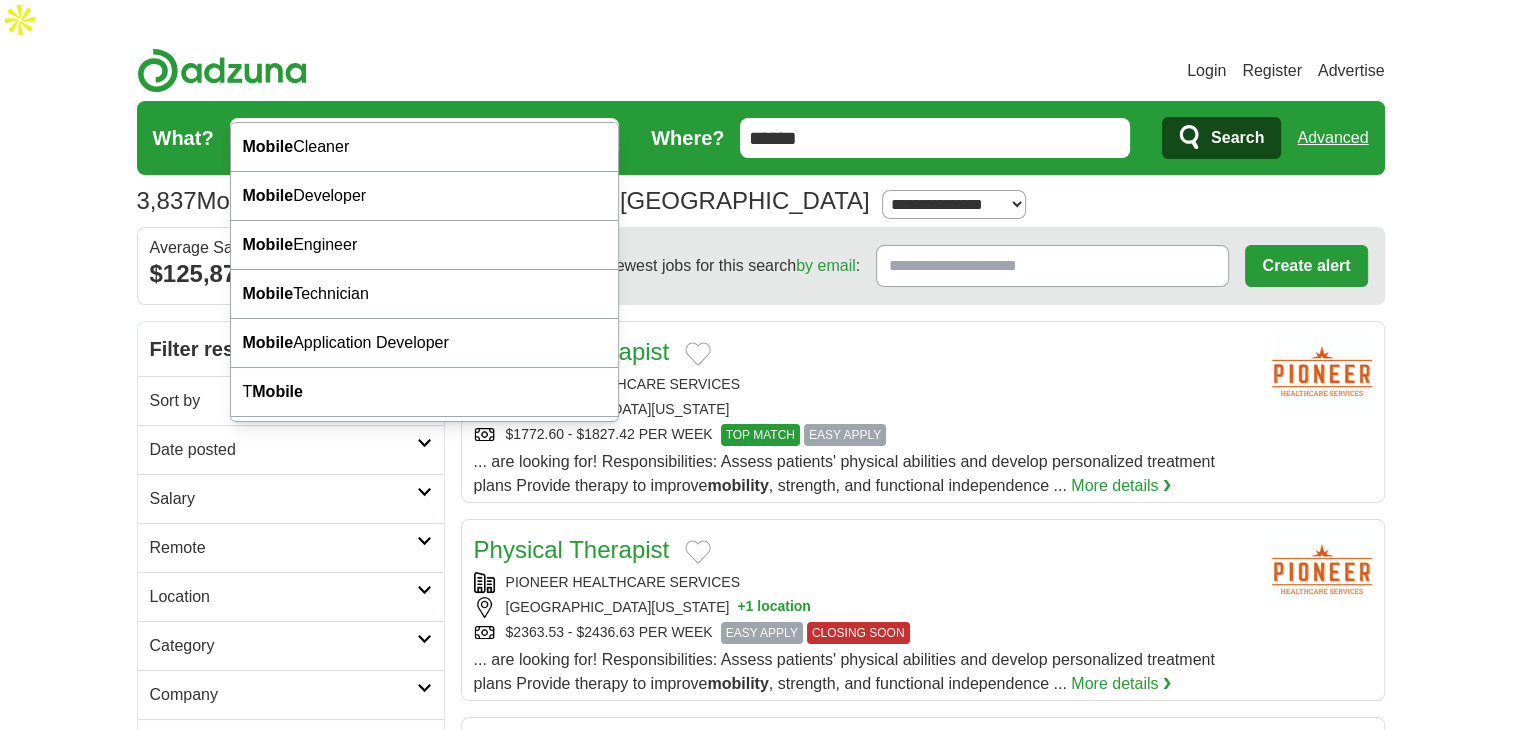 click on "******" at bounding box center (425, 138) 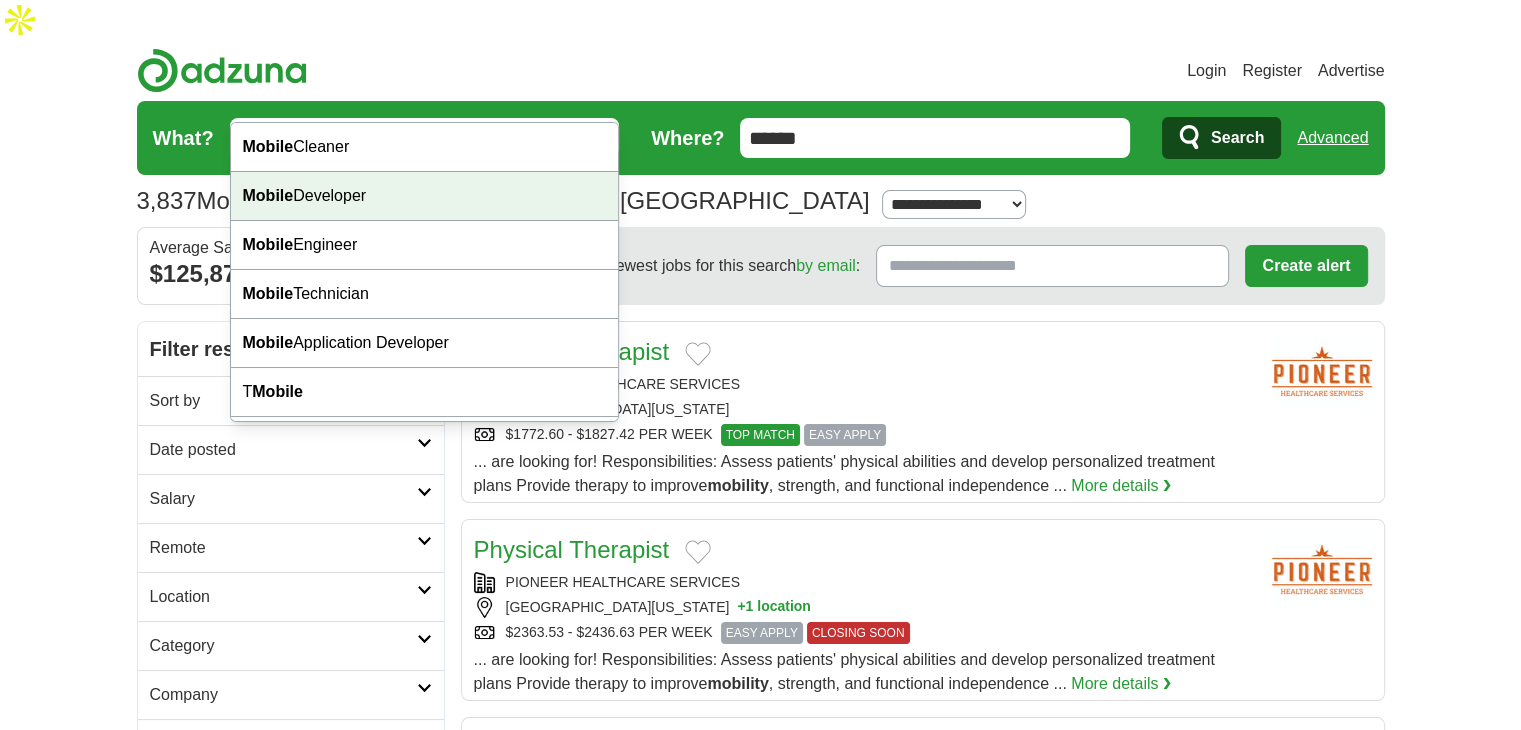 click on "Login
Register
Advertise
3,837
Mobile Jobs in San Francisco, CA
Salary
Salary
Select a salary range
Salary from
from $10,000
from $20,000
from $40,000
from $60,000
from $80,000
from $100,000
per year
Remote" at bounding box center [760, 1628] 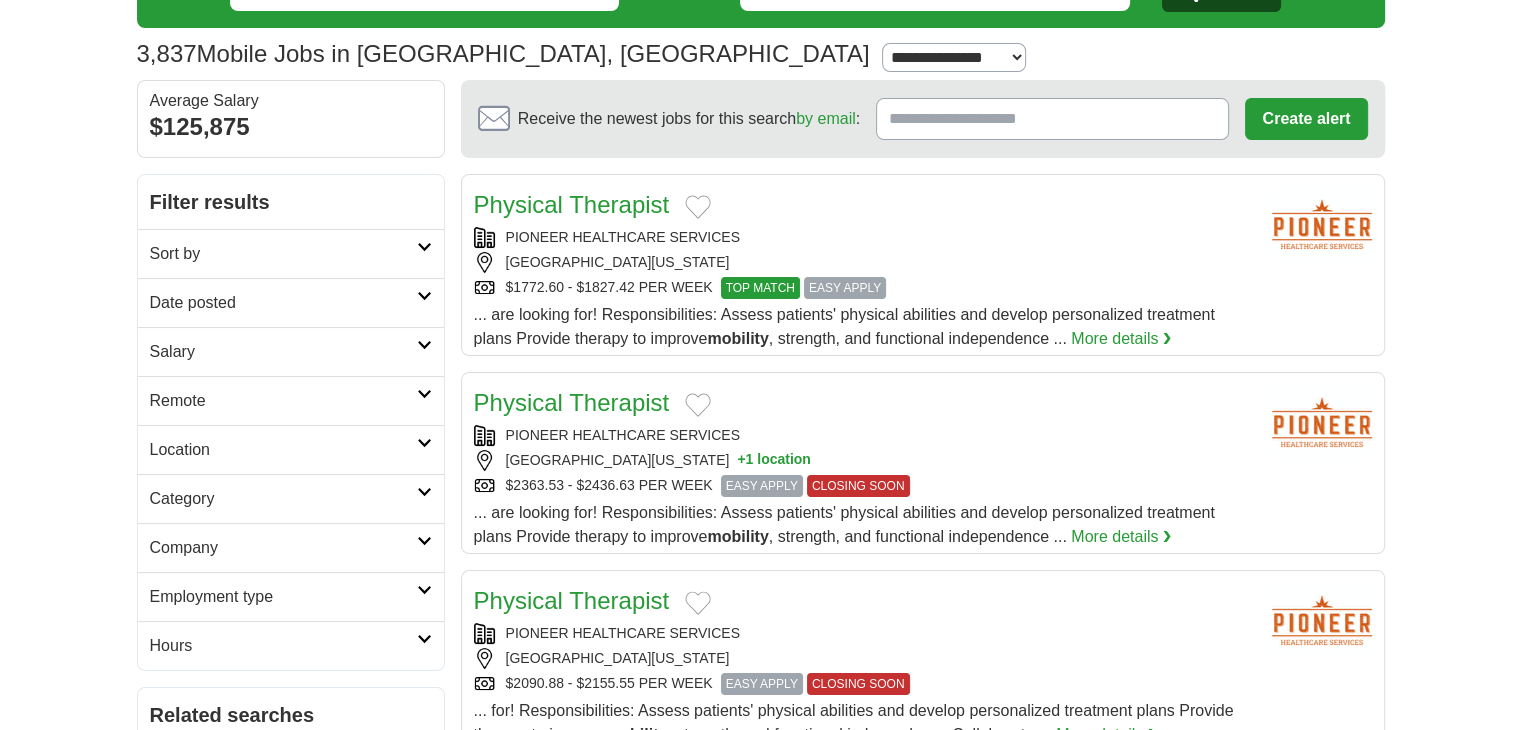 scroll, scrollTop: 150, scrollLeft: 0, axis: vertical 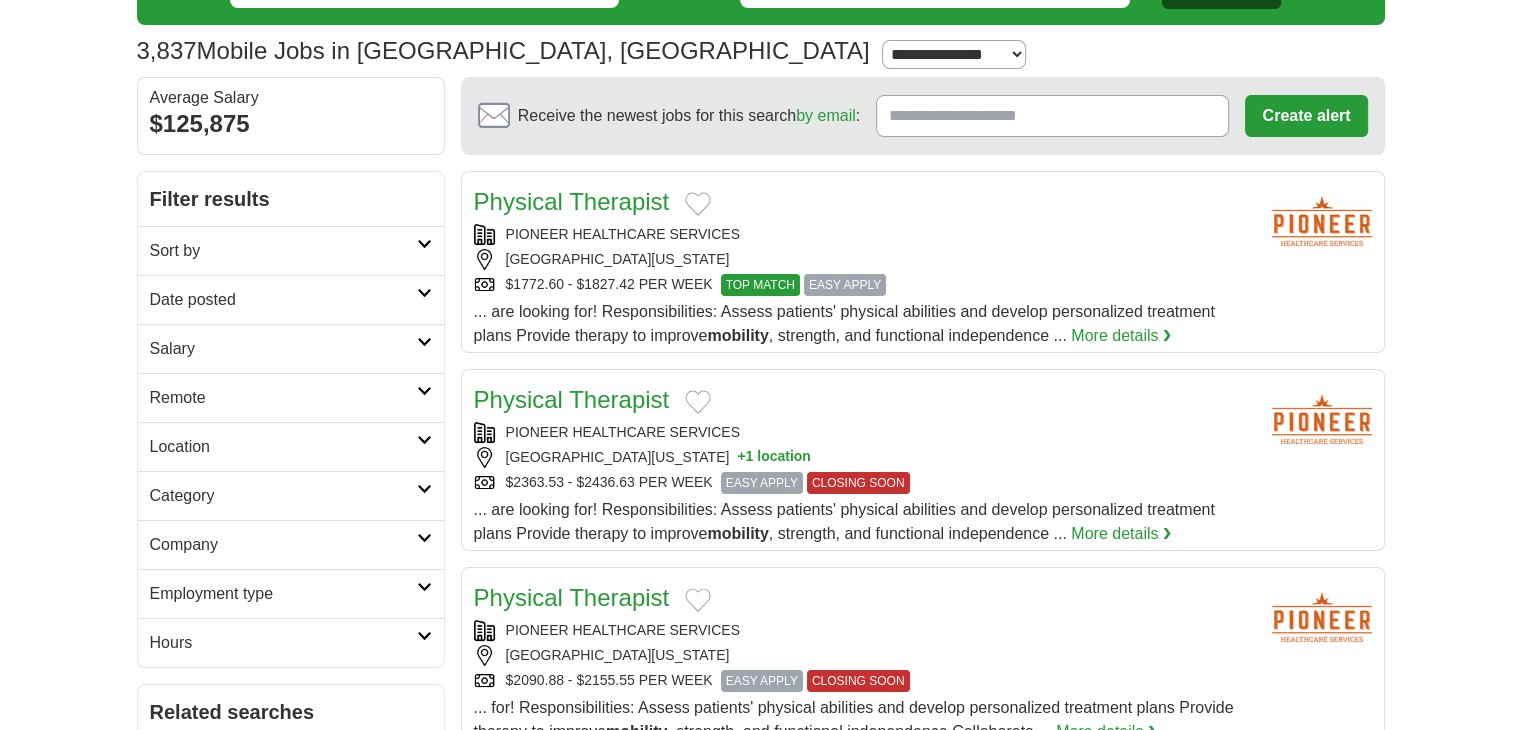 click on "Remote" at bounding box center (291, 397) 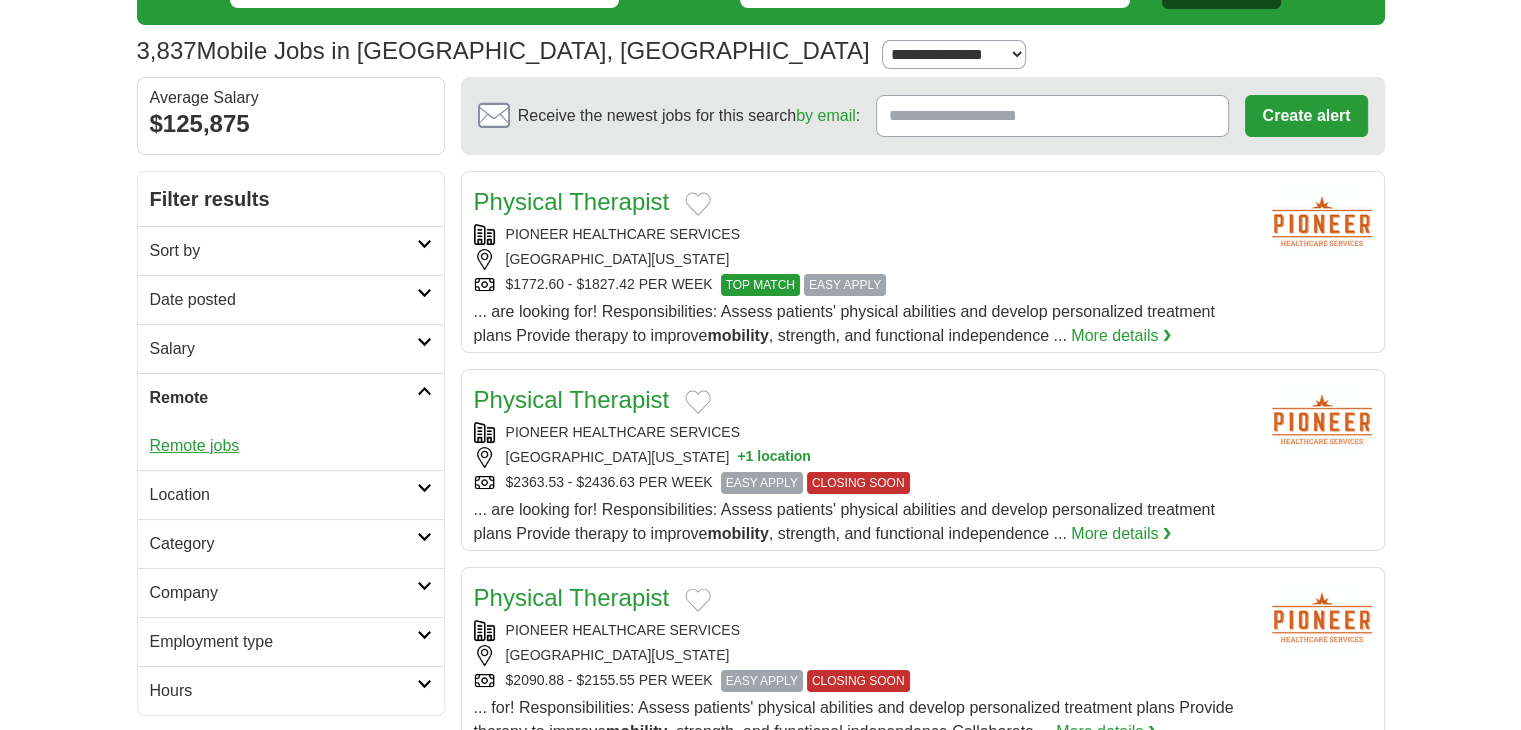 click on "Remote jobs" at bounding box center [195, 445] 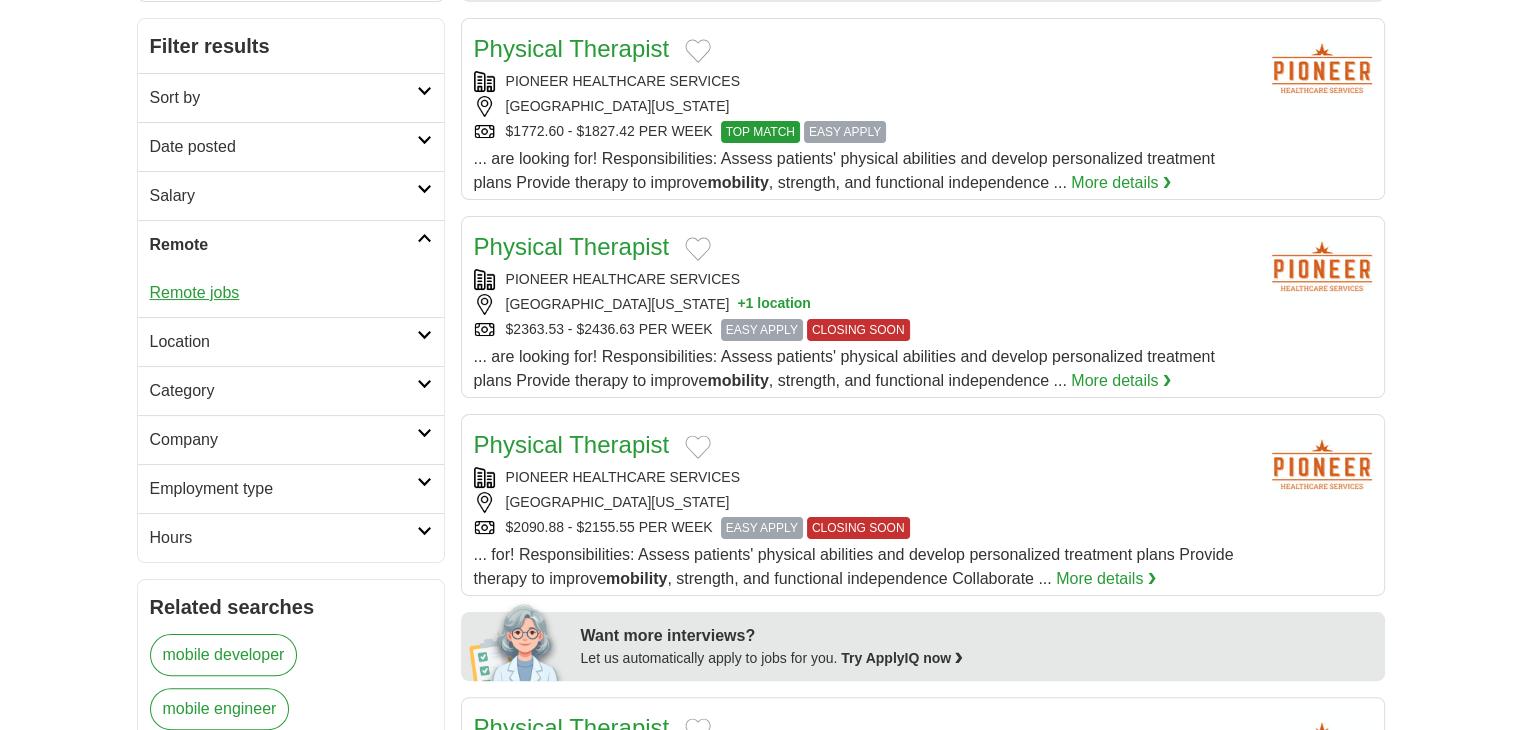 scroll, scrollTop: 306, scrollLeft: 0, axis: vertical 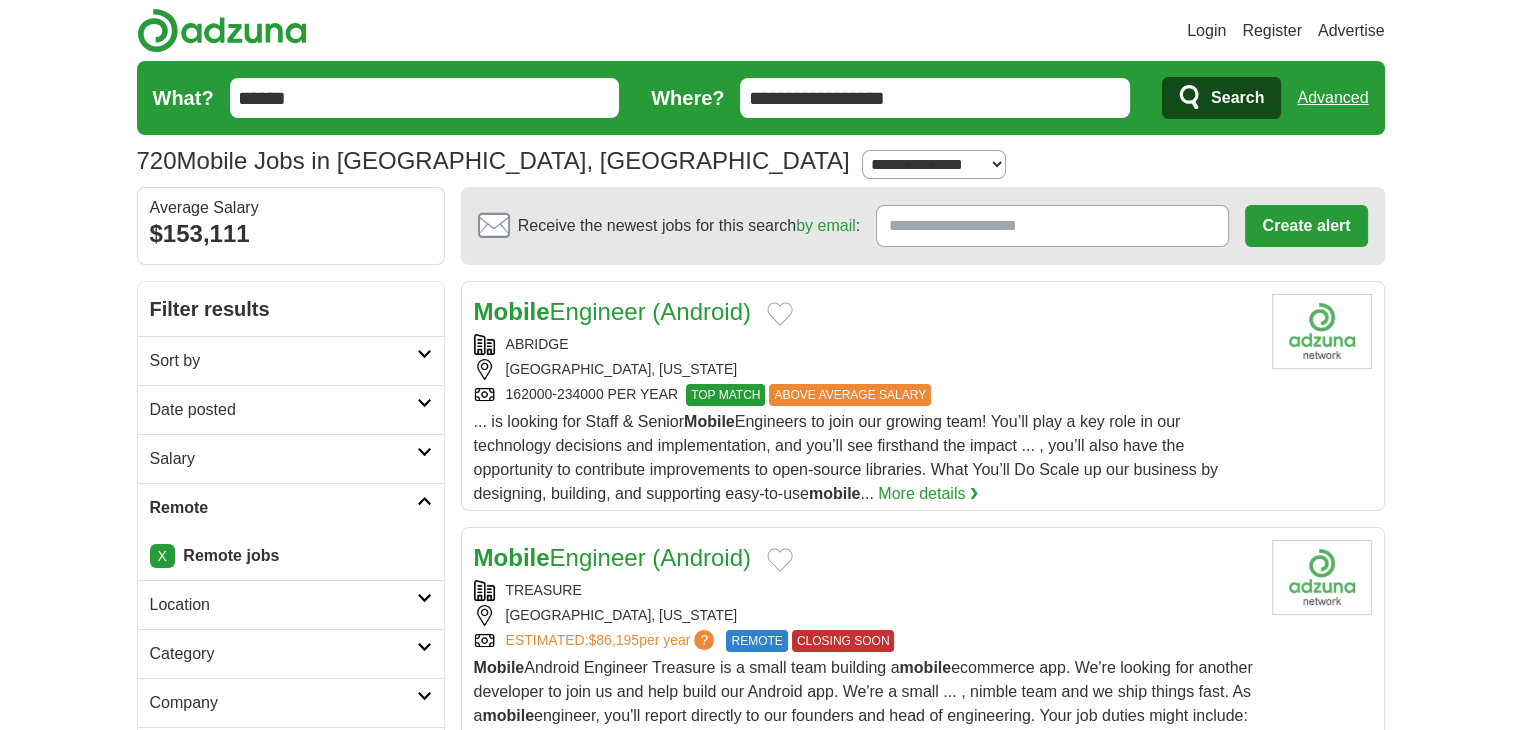 click on "Date posted" at bounding box center [291, 409] 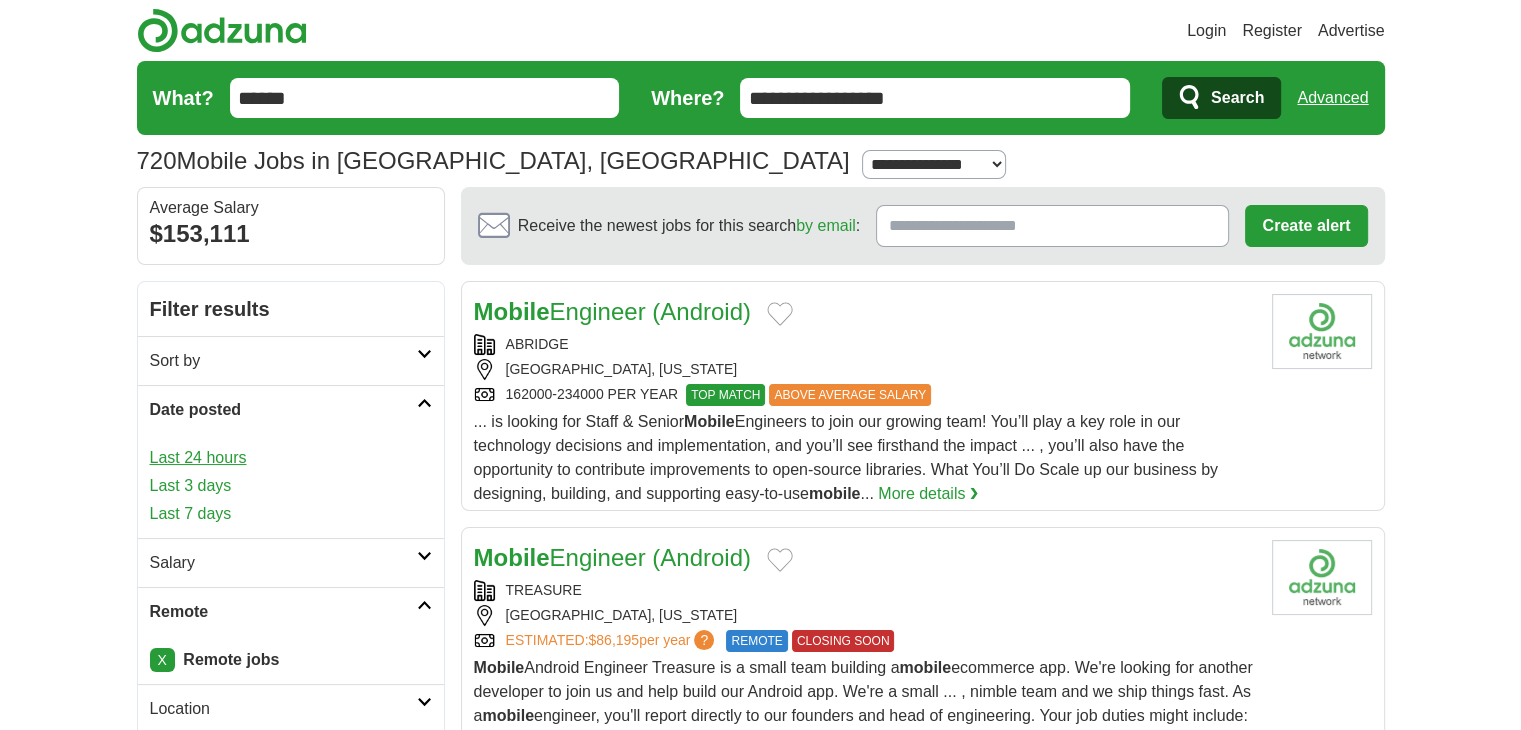 click on "Last 24 hours" at bounding box center (291, 458) 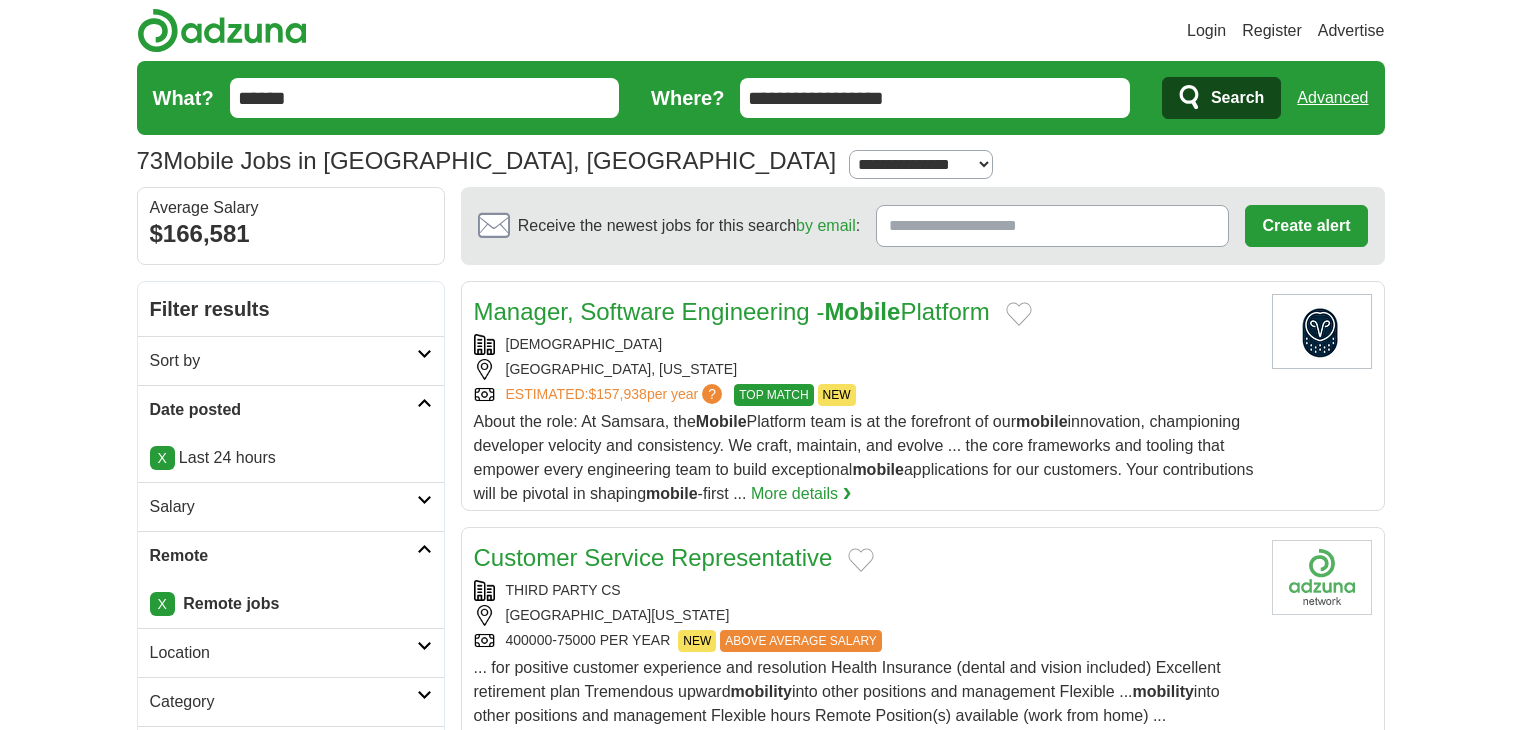 scroll, scrollTop: 0, scrollLeft: 0, axis: both 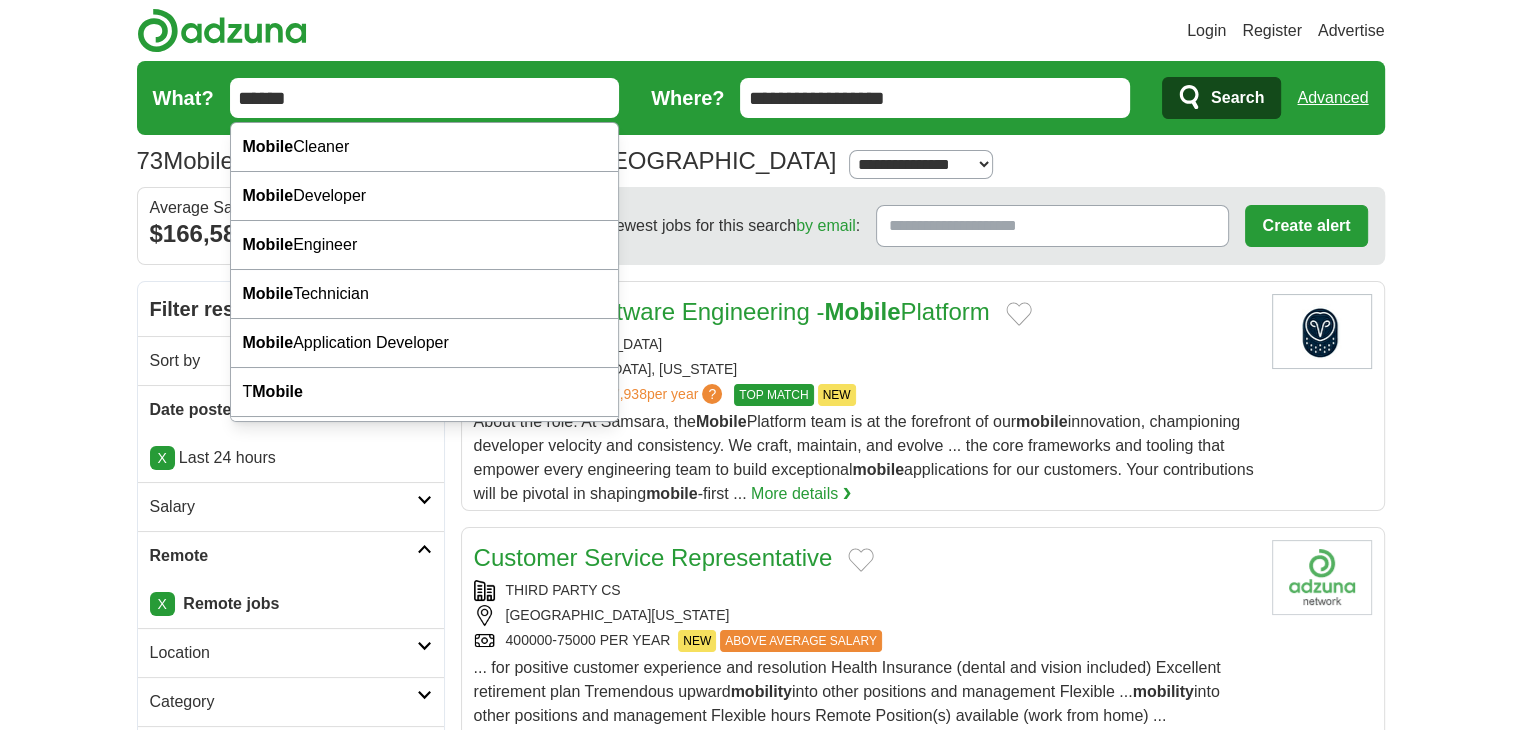 click on "******" at bounding box center (425, 98) 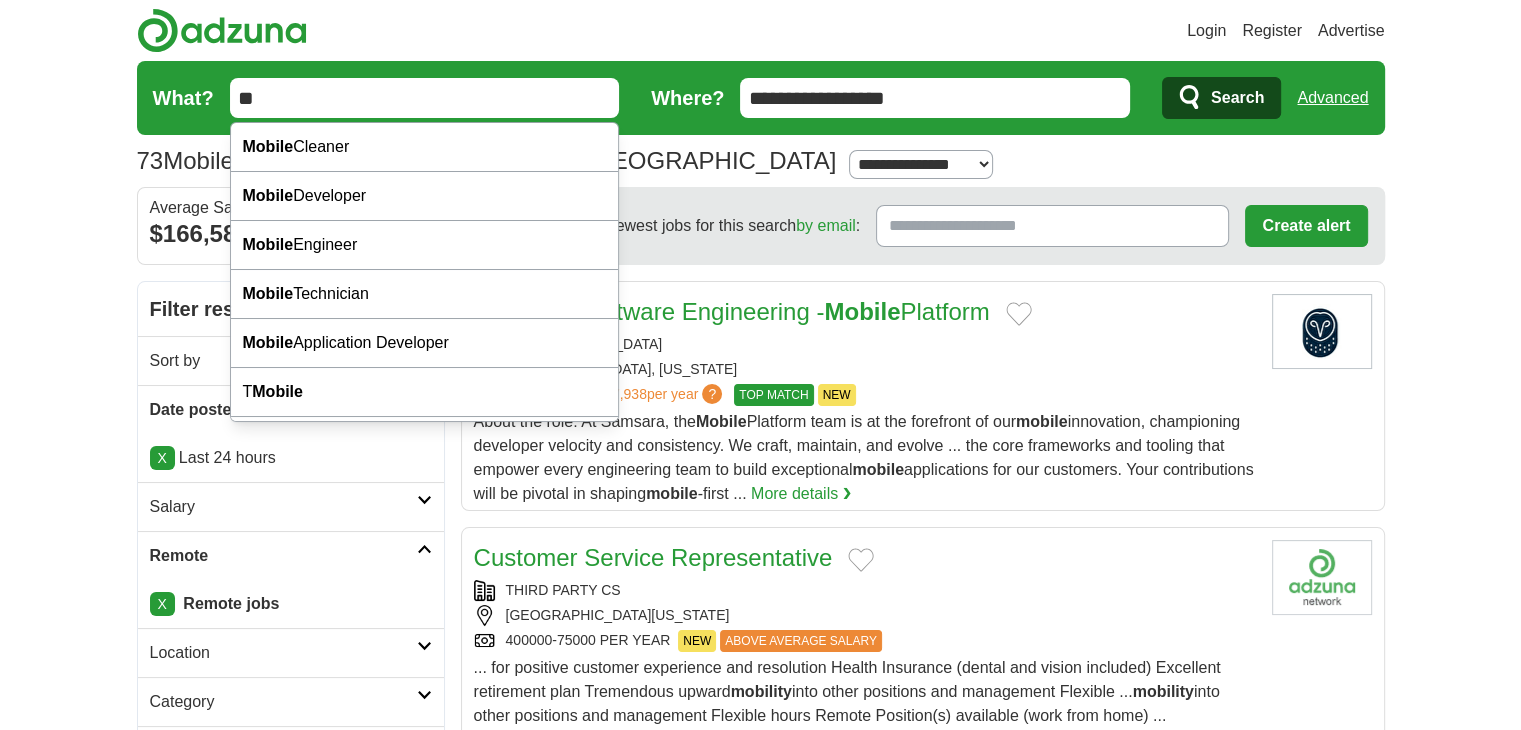 type on "*" 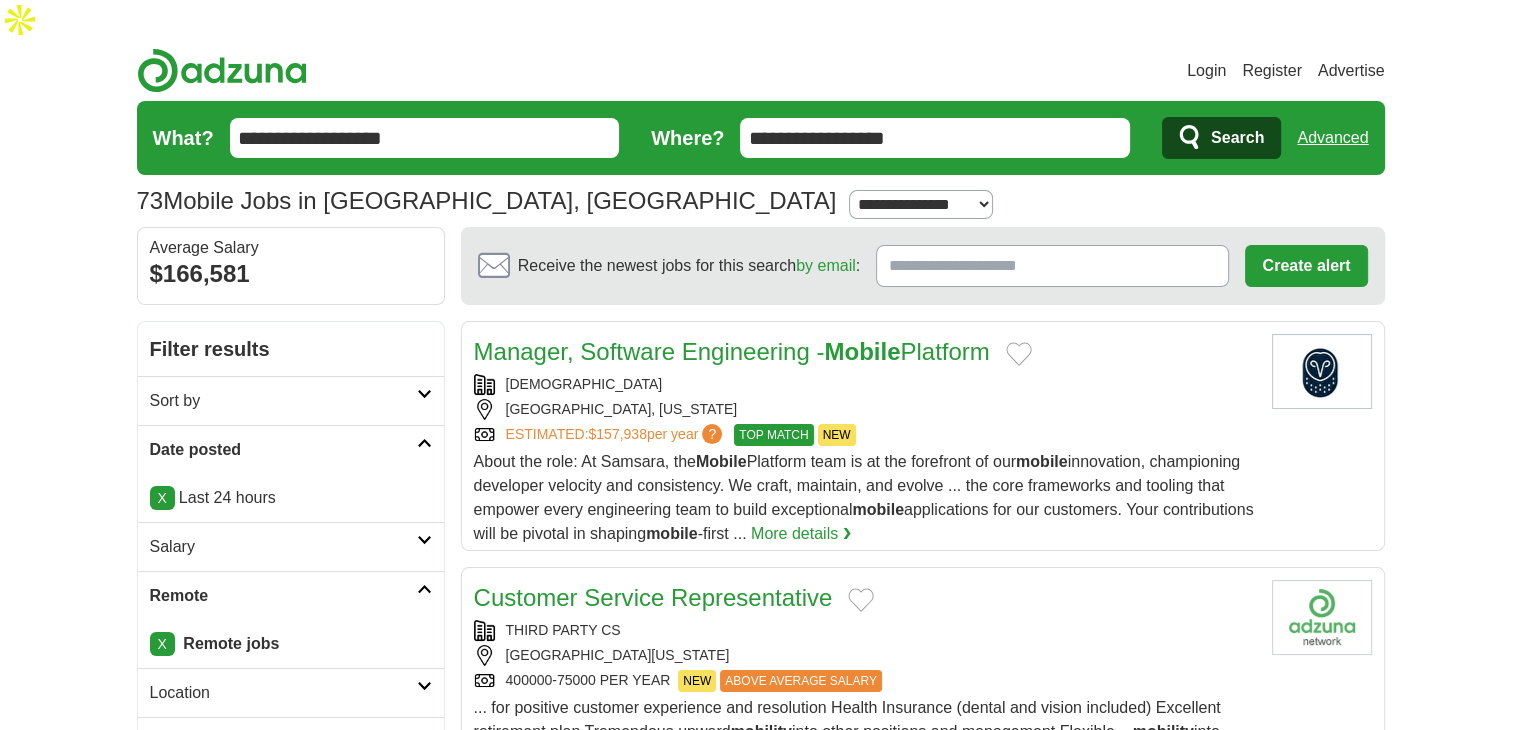 type on "**********" 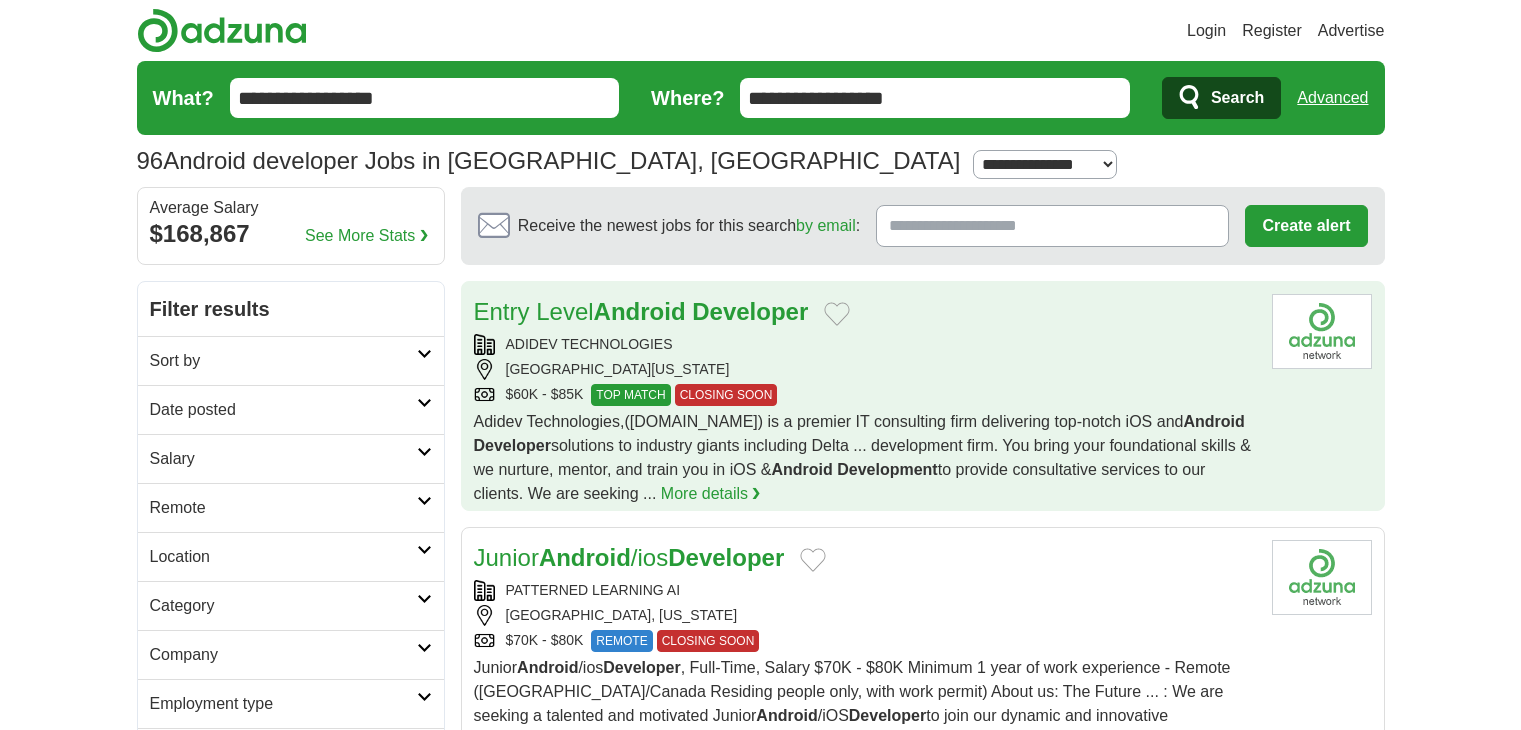 scroll, scrollTop: 0, scrollLeft: 0, axis: both 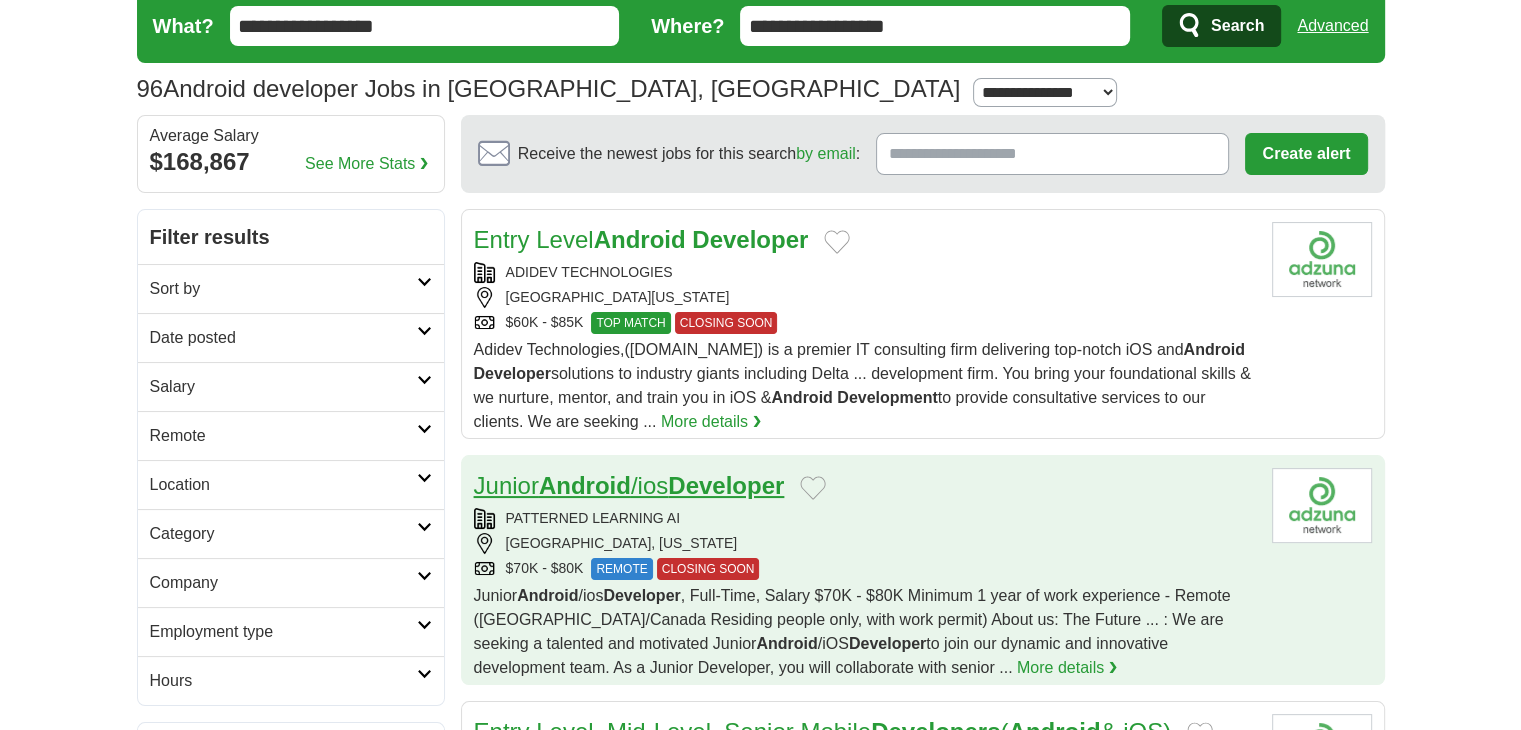 click on "Developer" at bounding box center (726, 485) 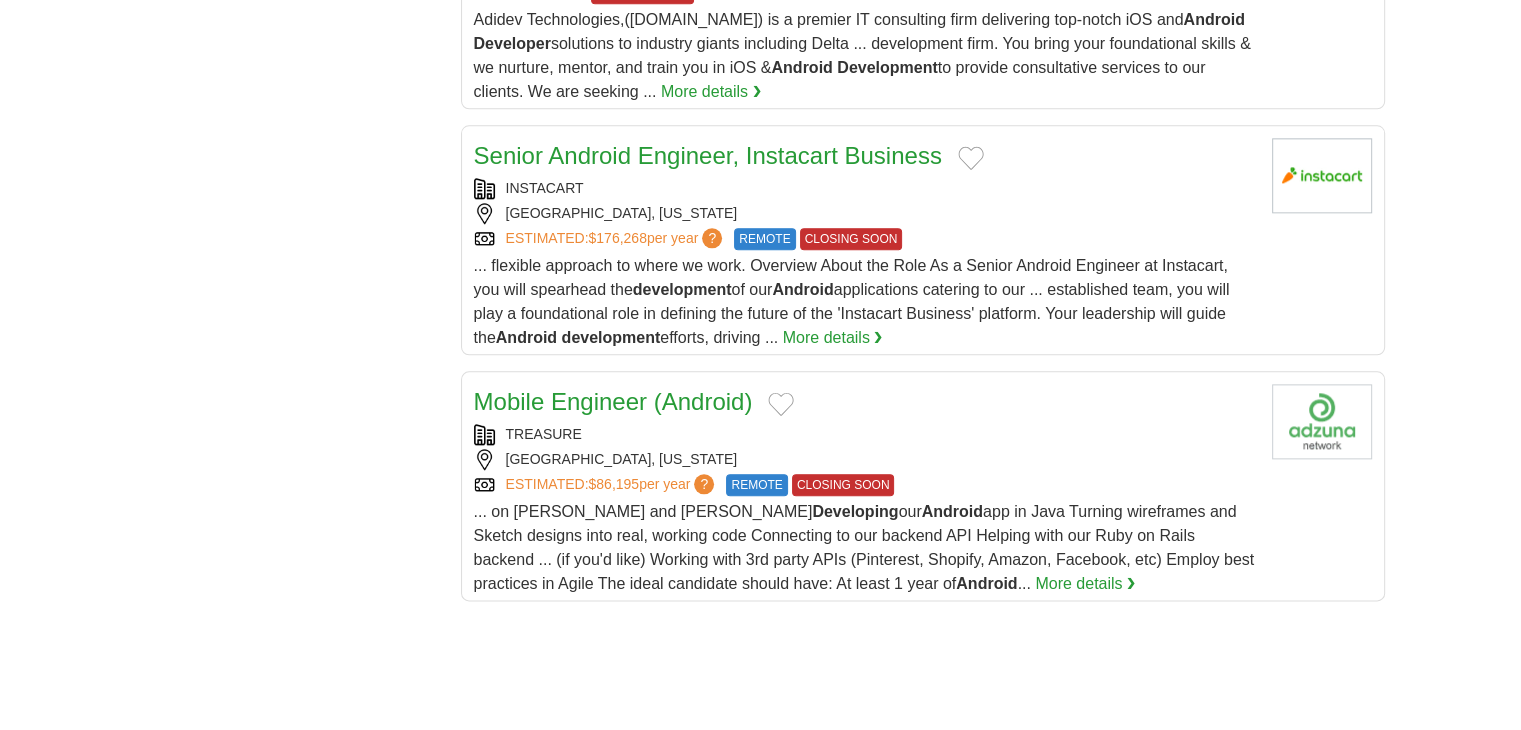 scroll, scrollTop: 2299, scrollLeft: 0, axis: vertical 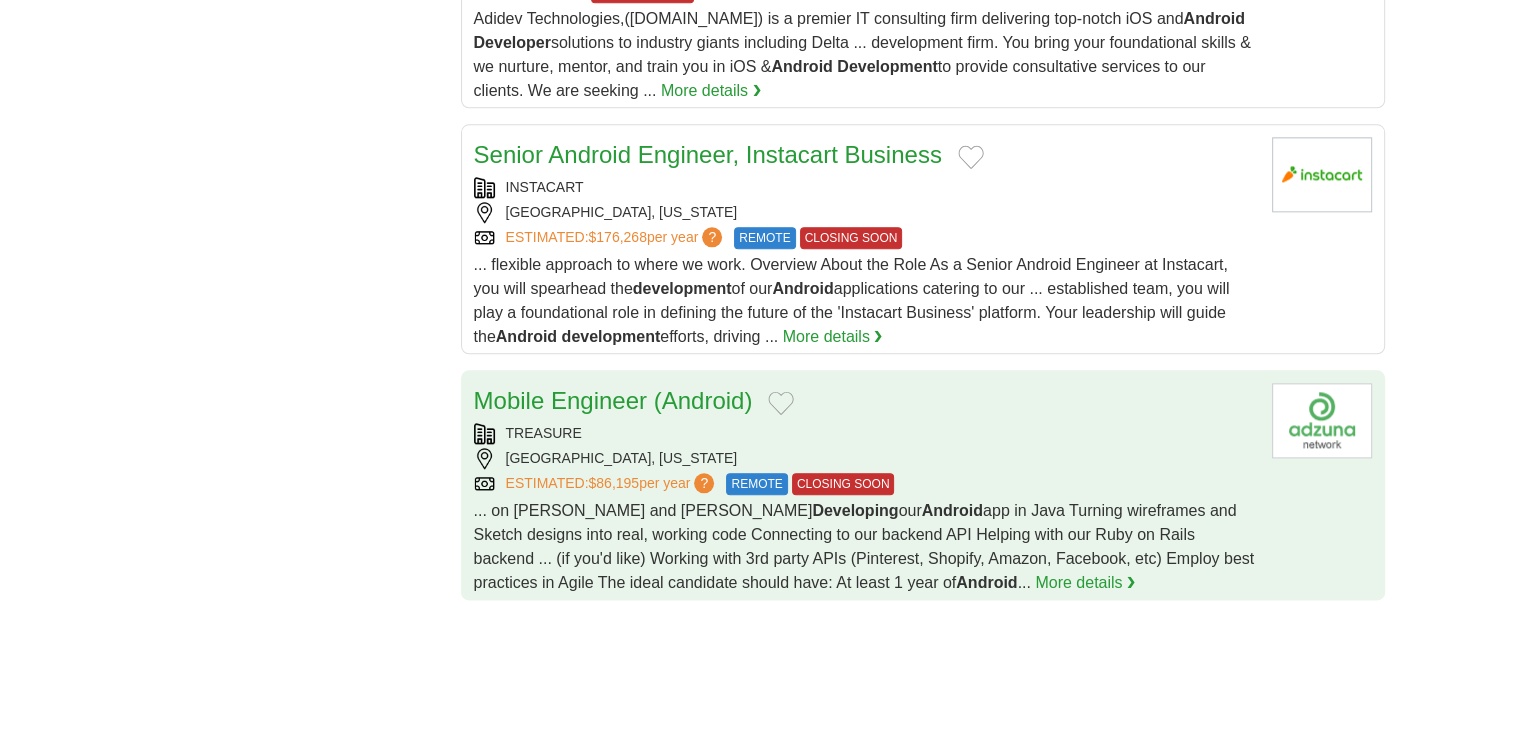 click on "Mobile Engineer (Android)" at bounding box center [613, 401] 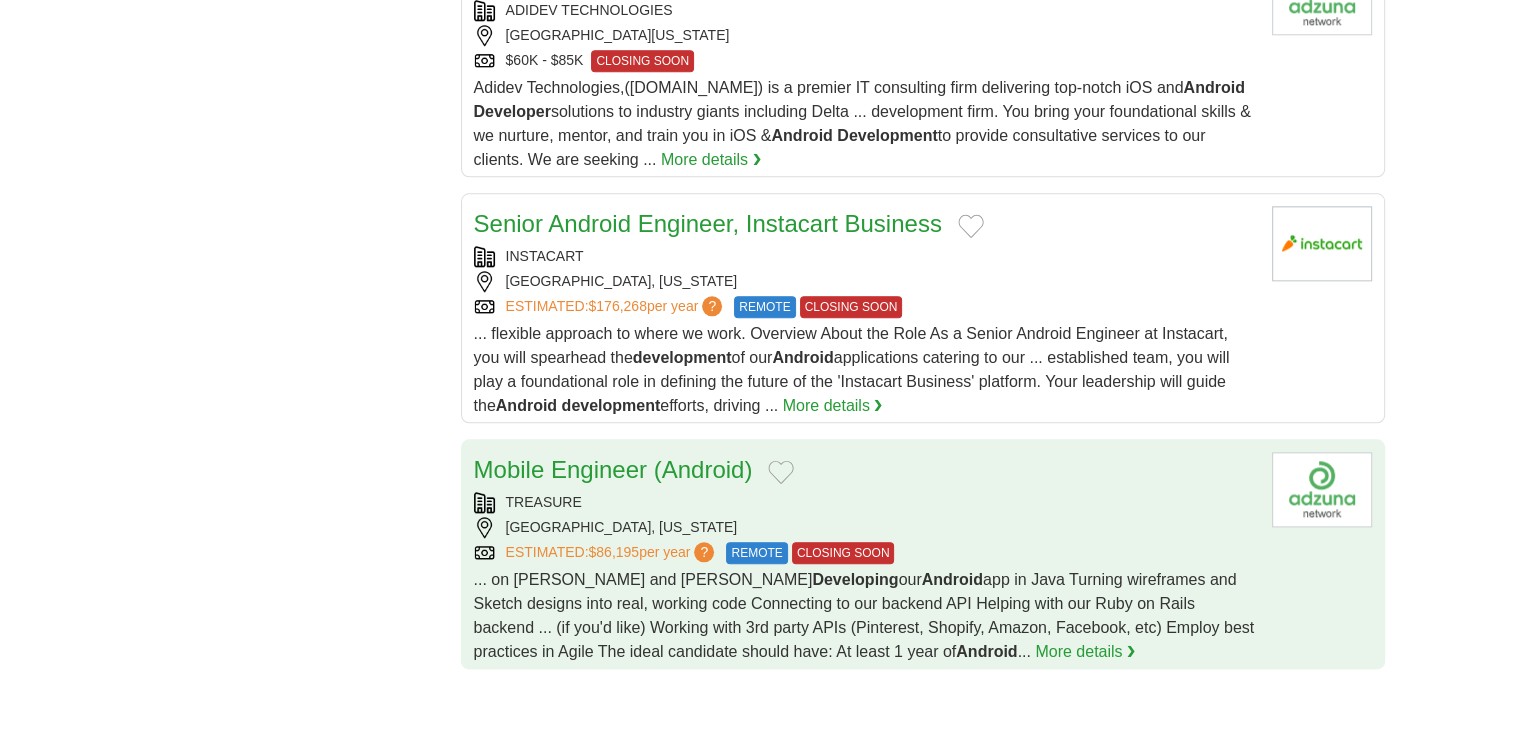 scroll, scrollTop: 2228, scrollLeft: 0, axis: vertical 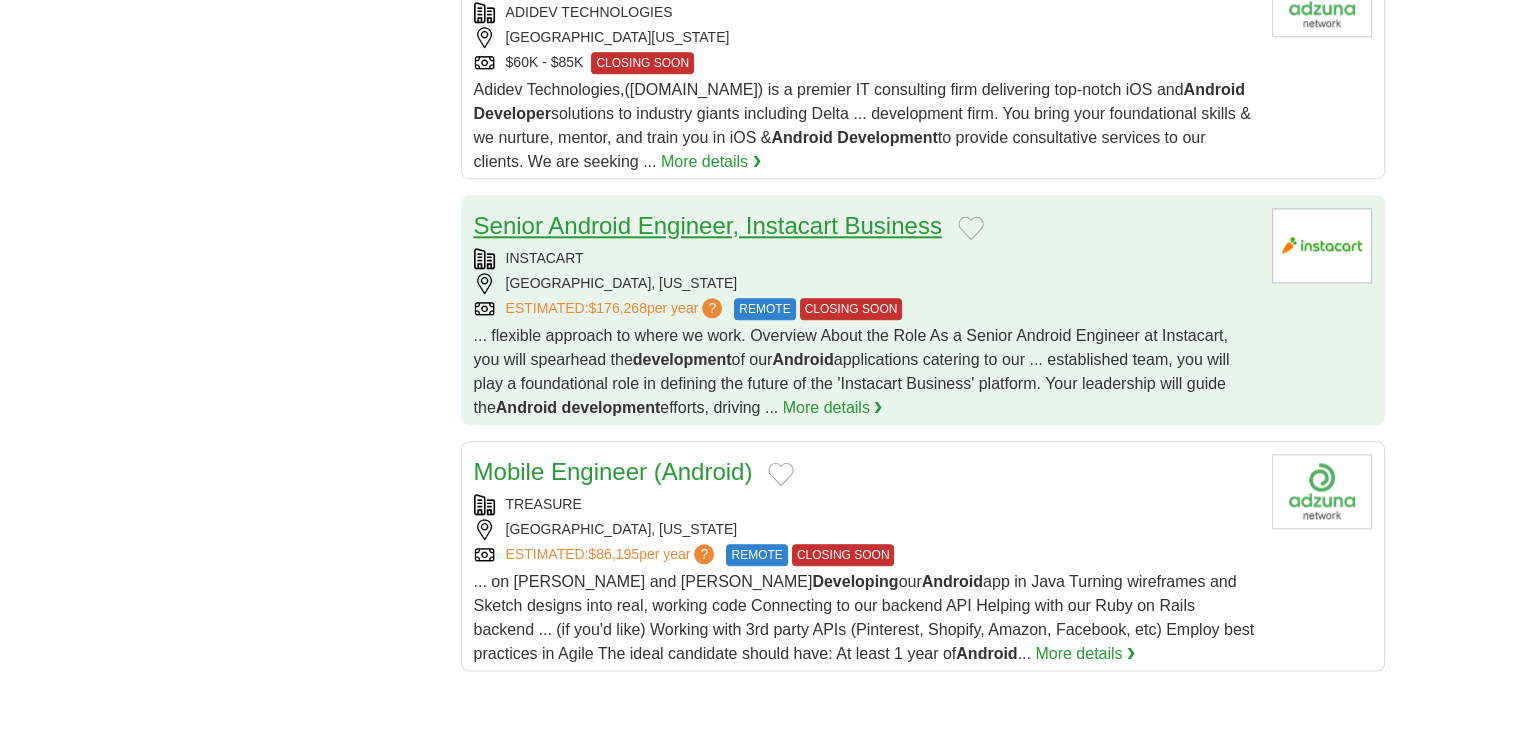 click on "Senior Android Engineer, Instacart Business" at bounding box center (708, 225) 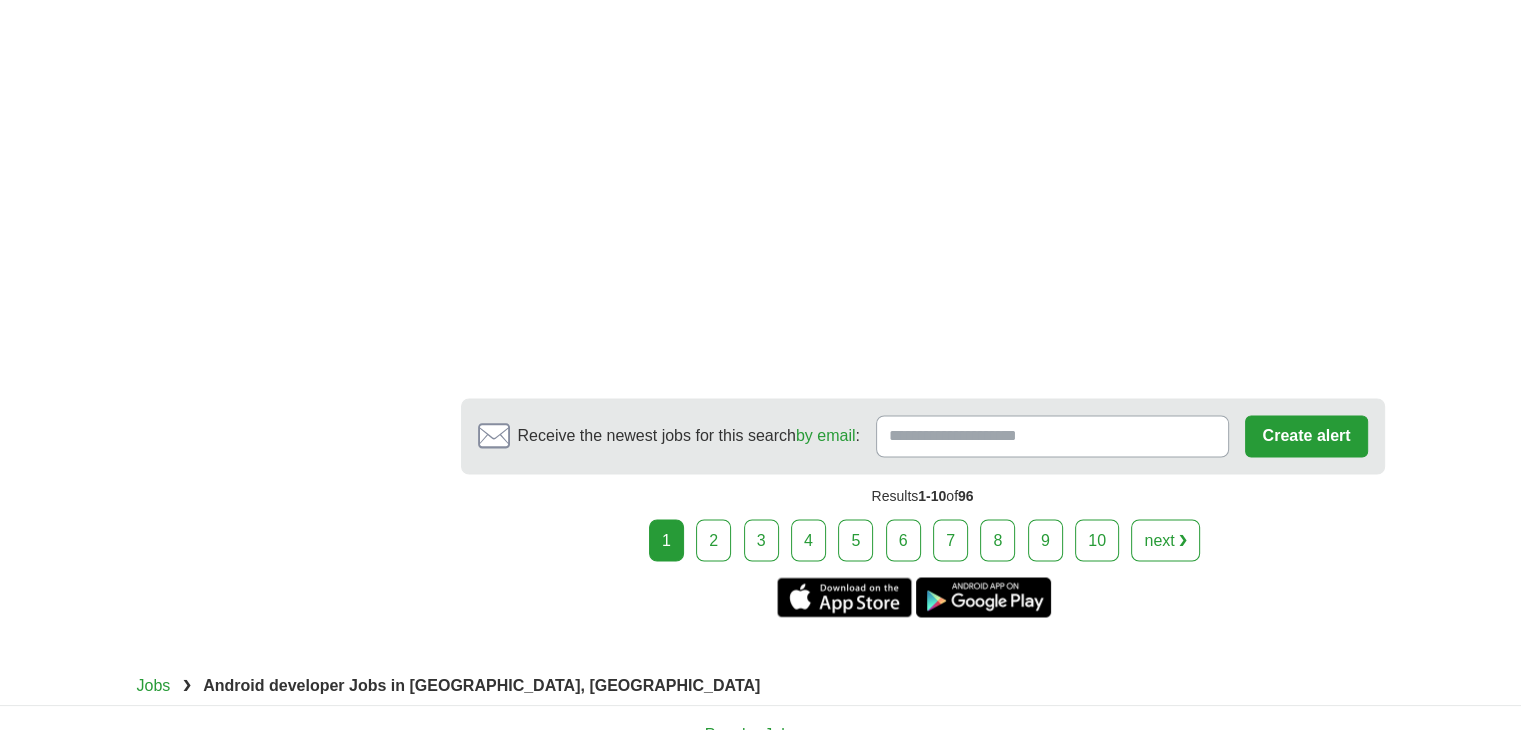 scroll, scrollTop: 3314, scrollLeft: 0, axis: vertical 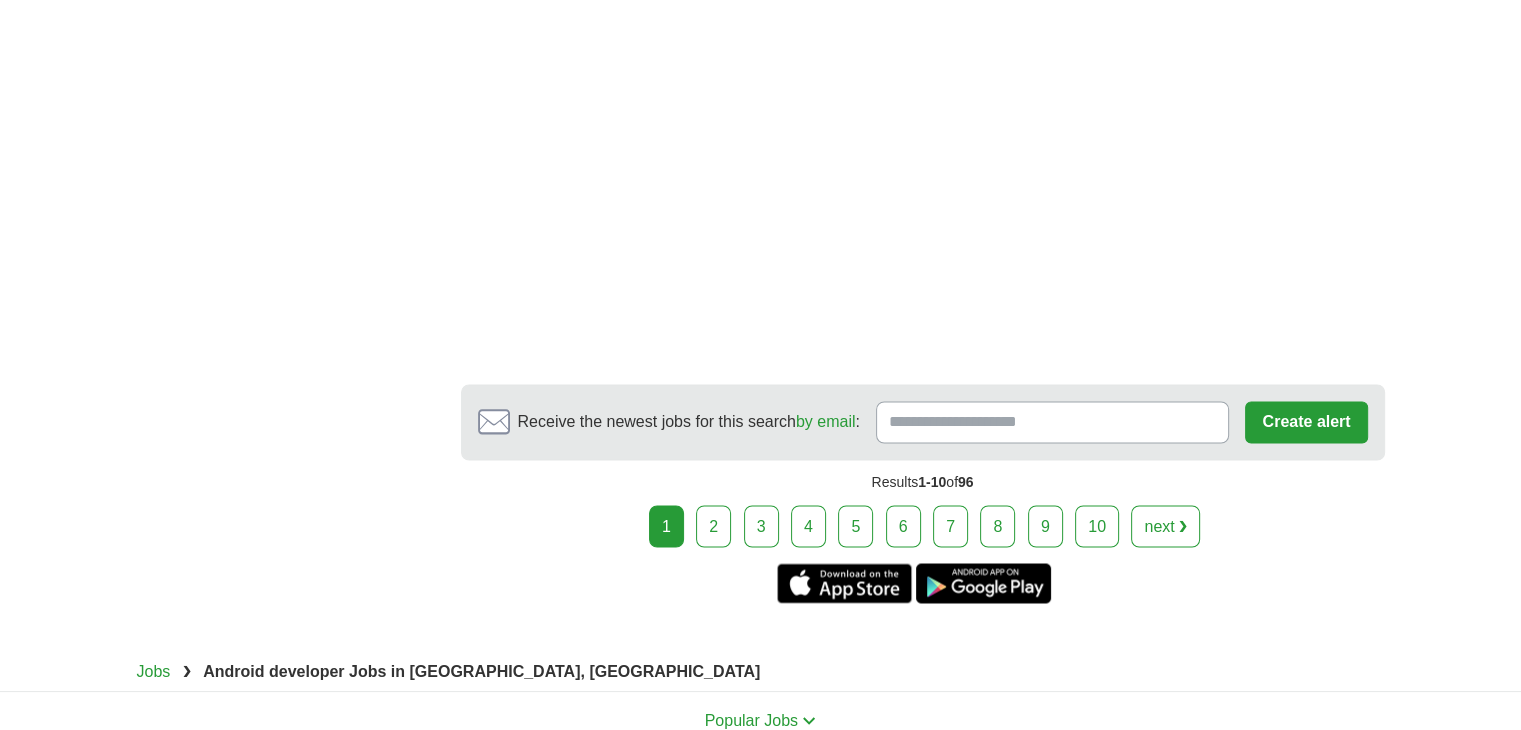 click on "1
2
3
4
5
6
7
8
9                 next ❯" at bounding box center (923, 526) 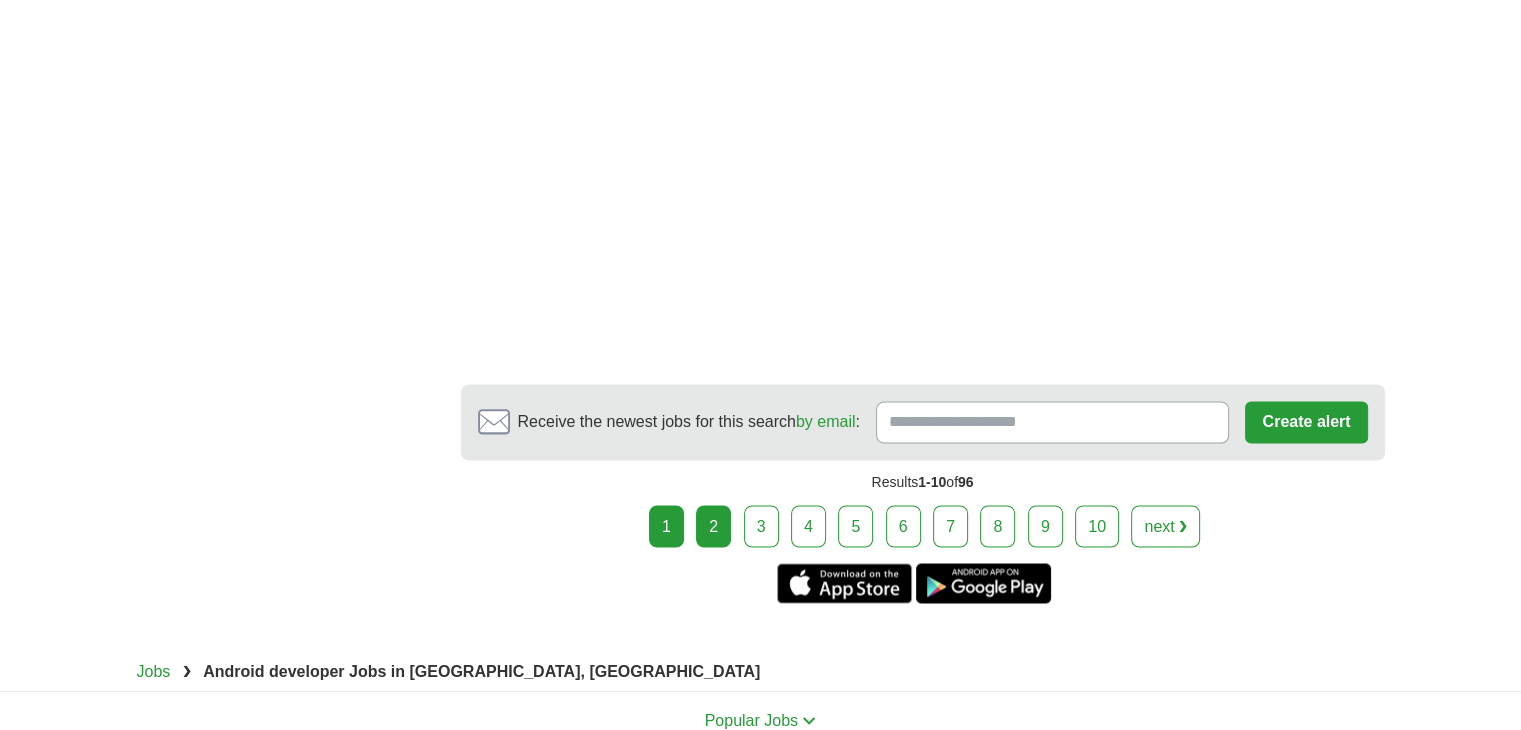 click on "2" at bounding box center [713, 526] 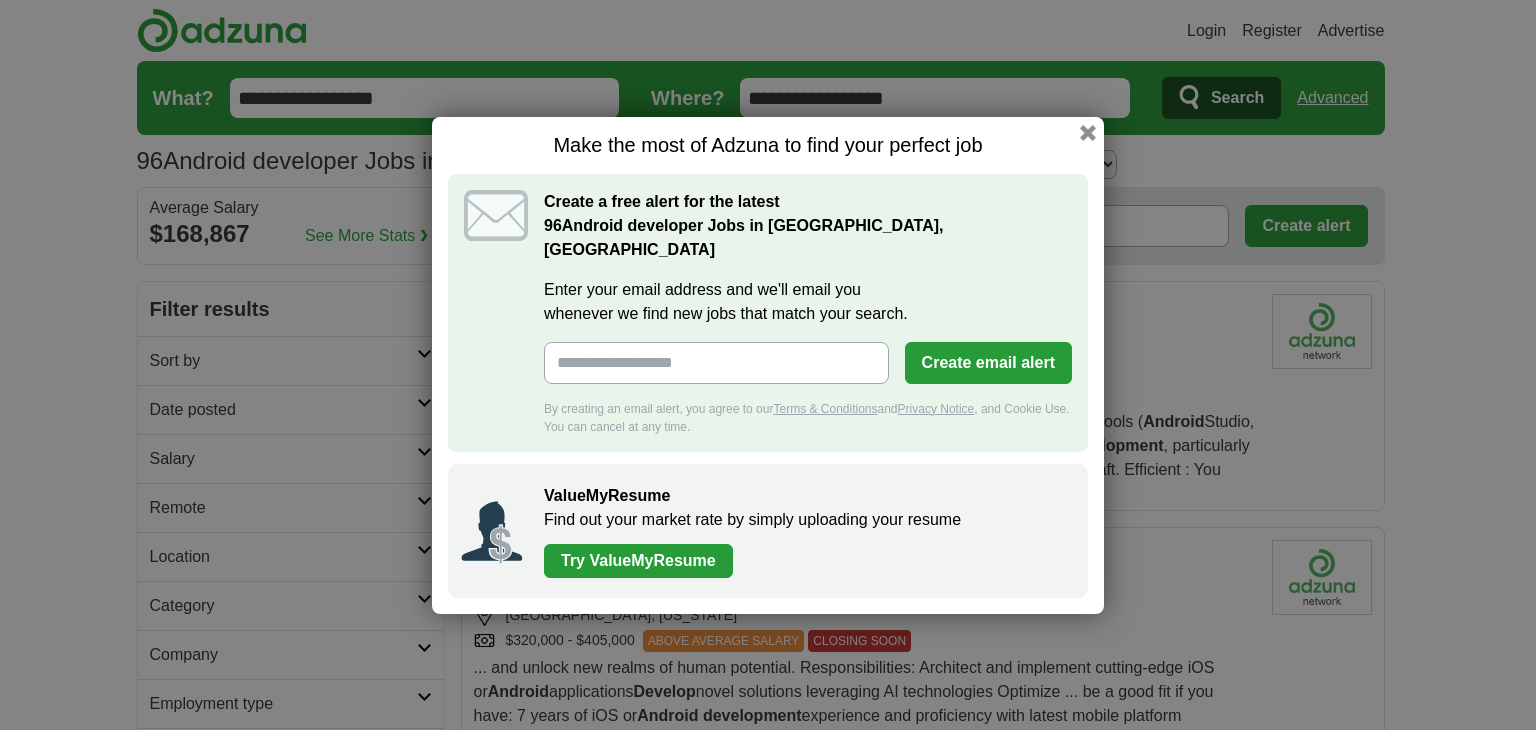 scroll, scrollTop: 0, scrollLeft: 0, axis: both 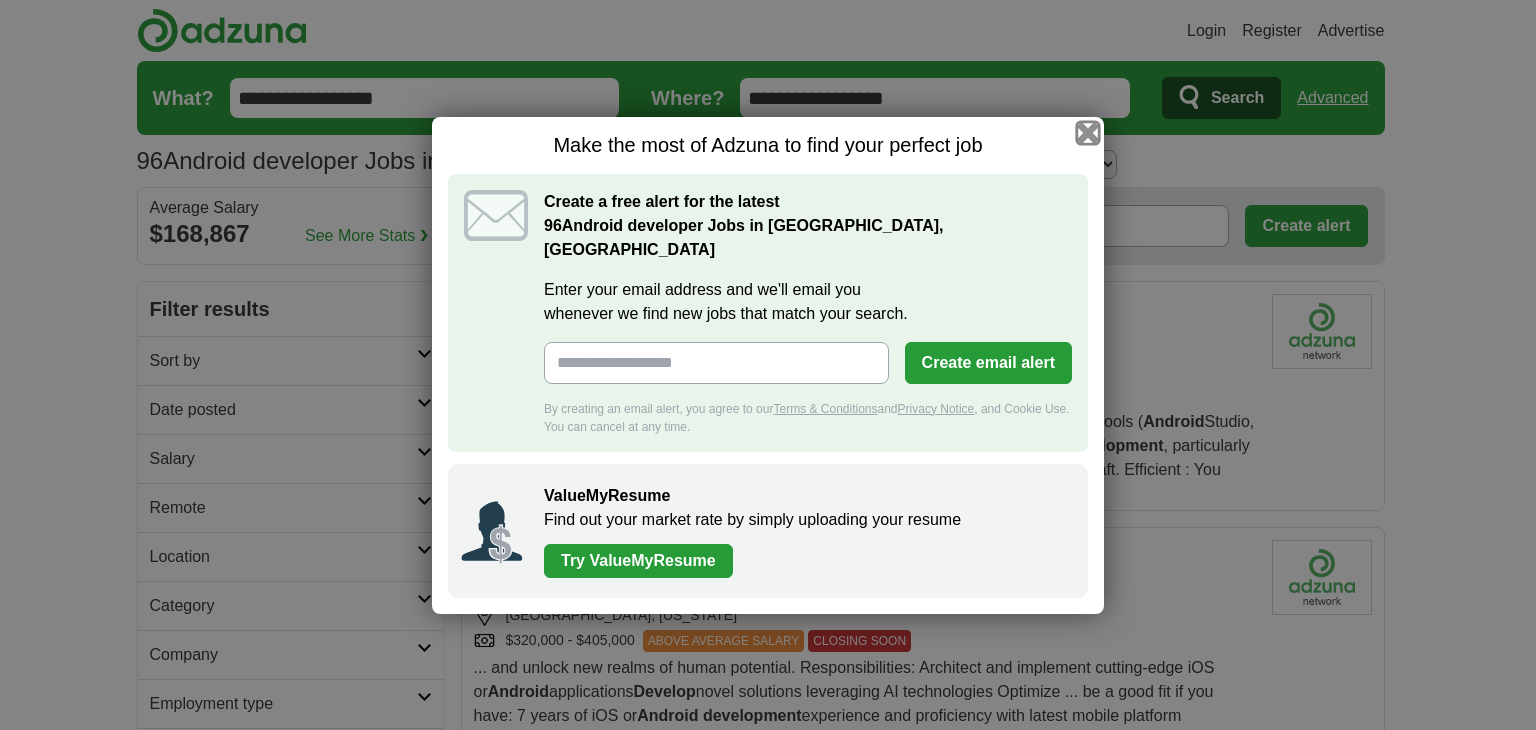 click at bounding box center [1088, 132] 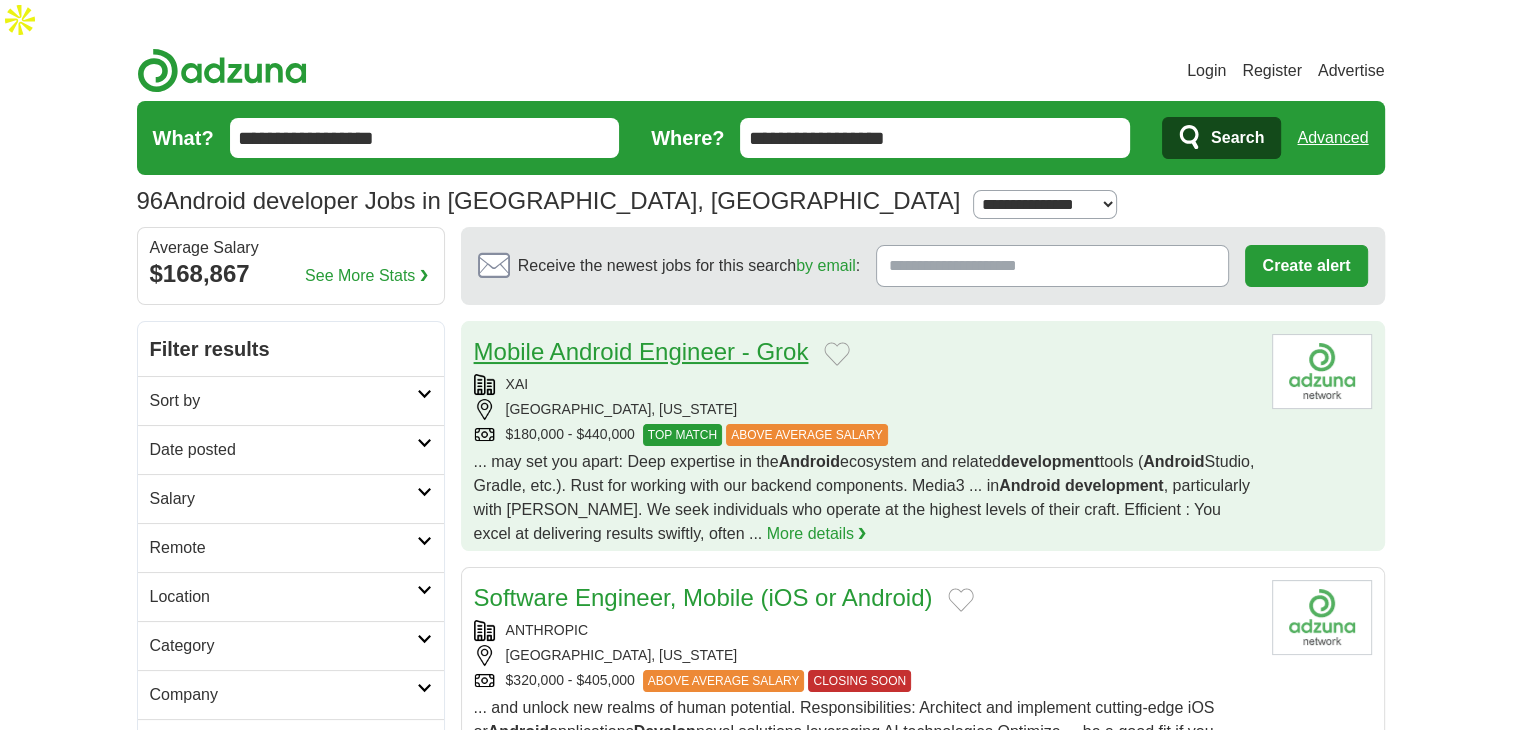 click on "Mobile Android Engineer - Grok" at bounding box center (641, 351) 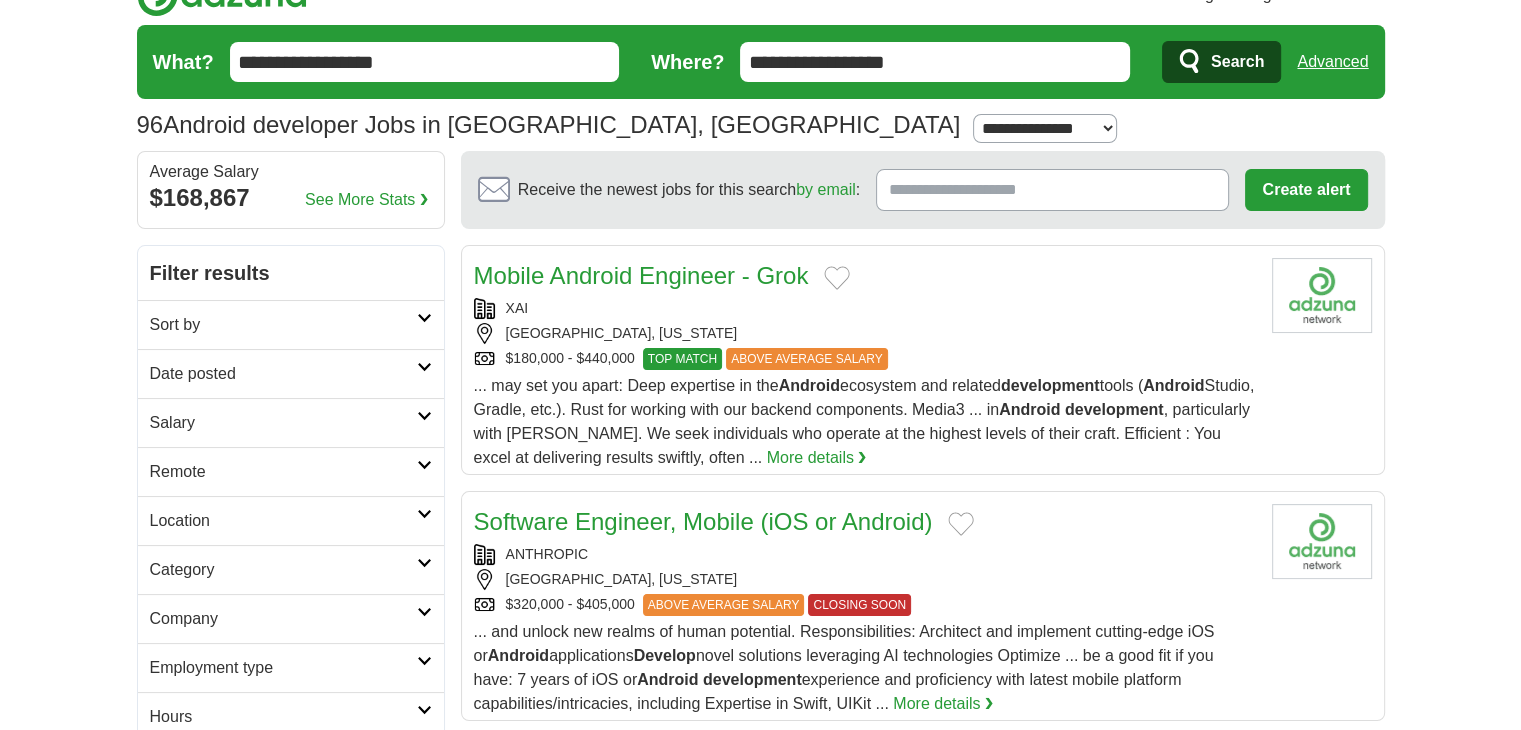 scroll, scrollTop: 80, scrollLeft: 0, axis: vertical 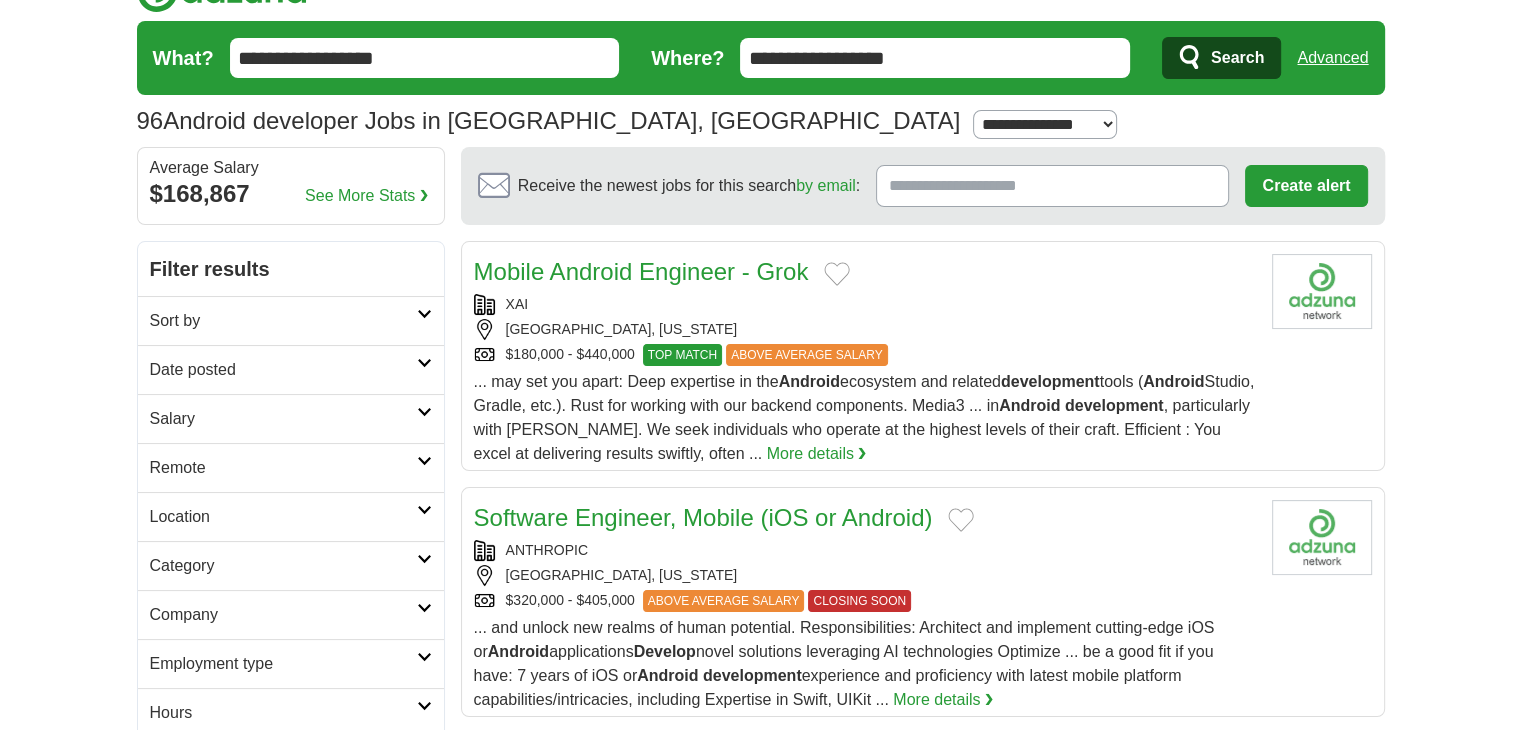 click on "ANTHROPIC" at bounding box center (865, 550) 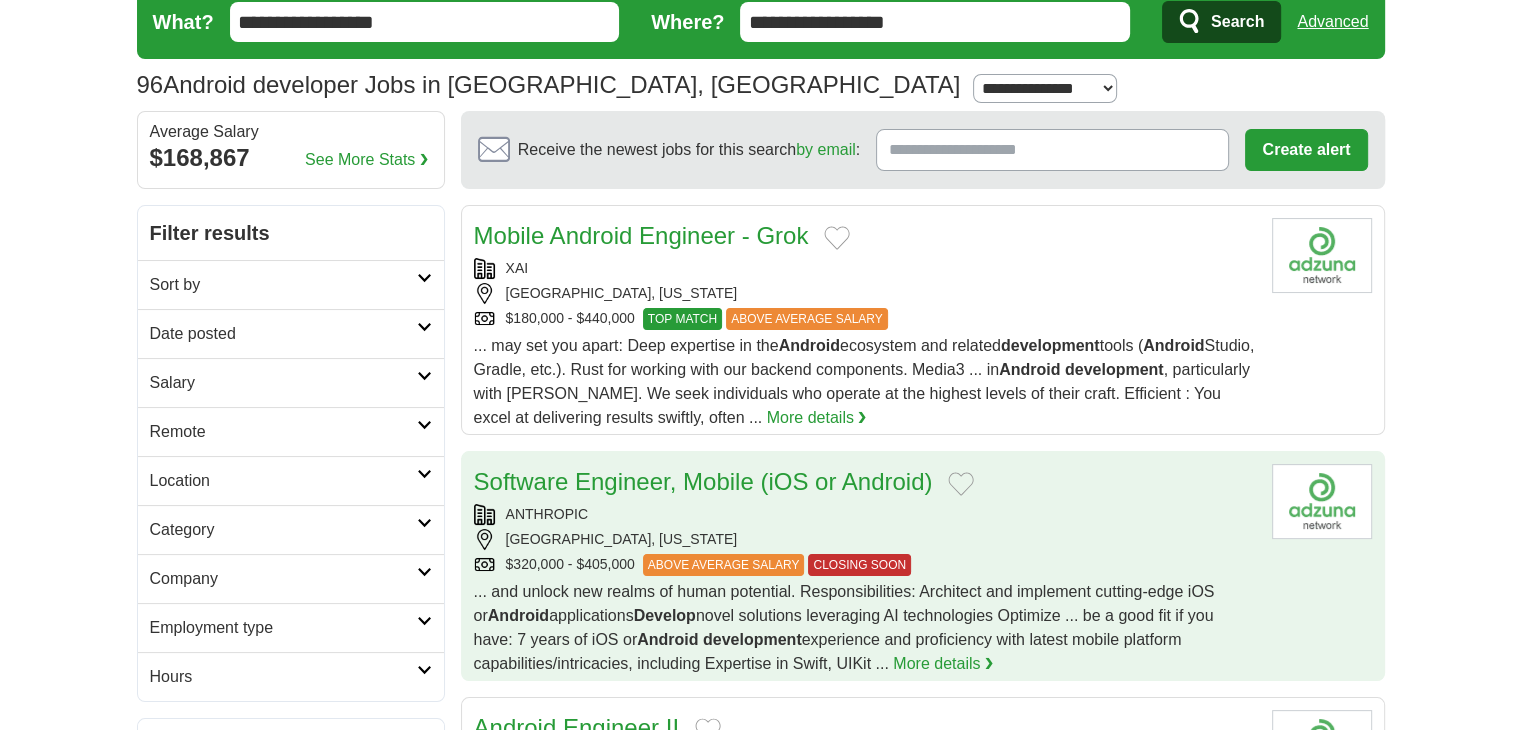 scroll, scrollTop: 116, scrollLeft: 0, axis: vertical 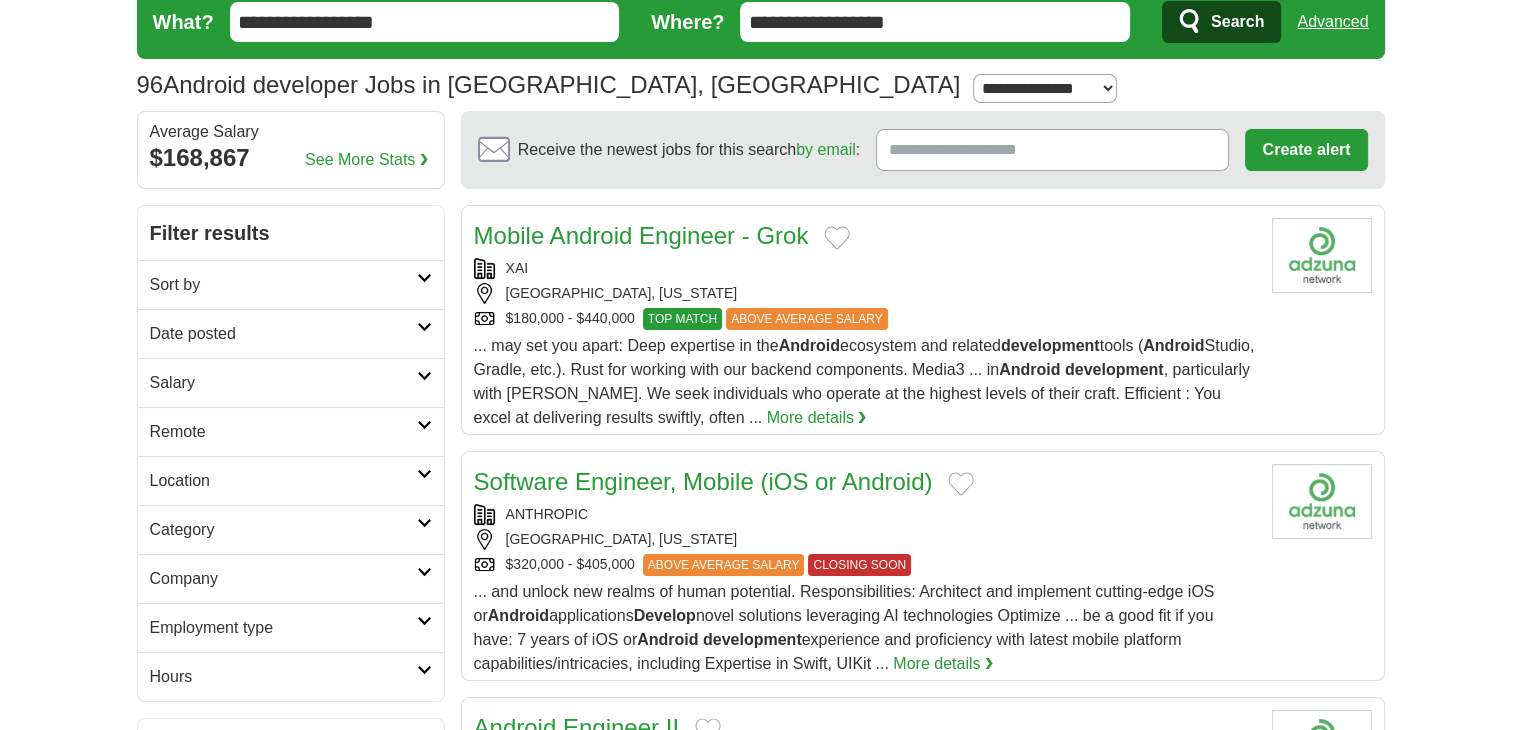 click at bounding box center (424, 425) 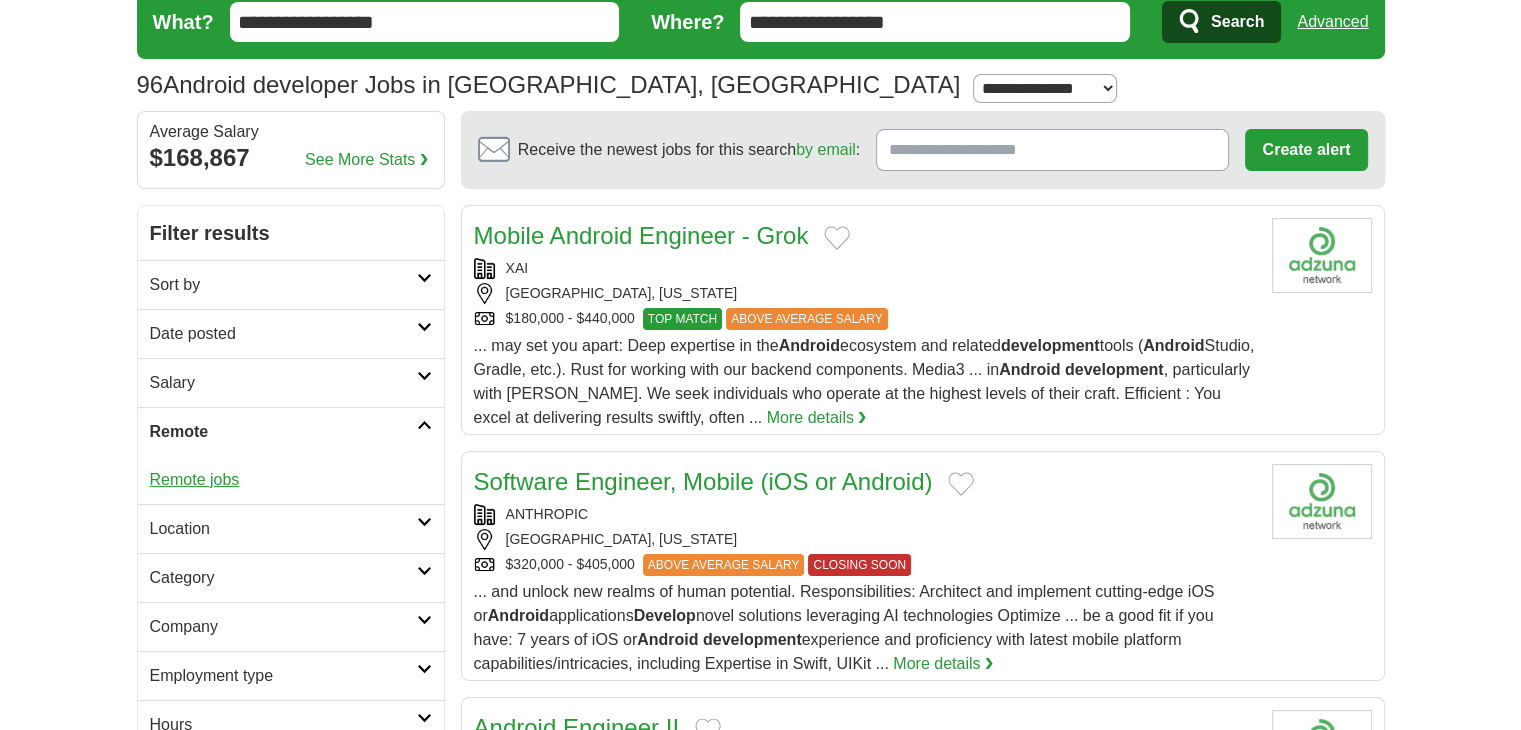 click on "Remote jobs" at bounding box center (195, 479) 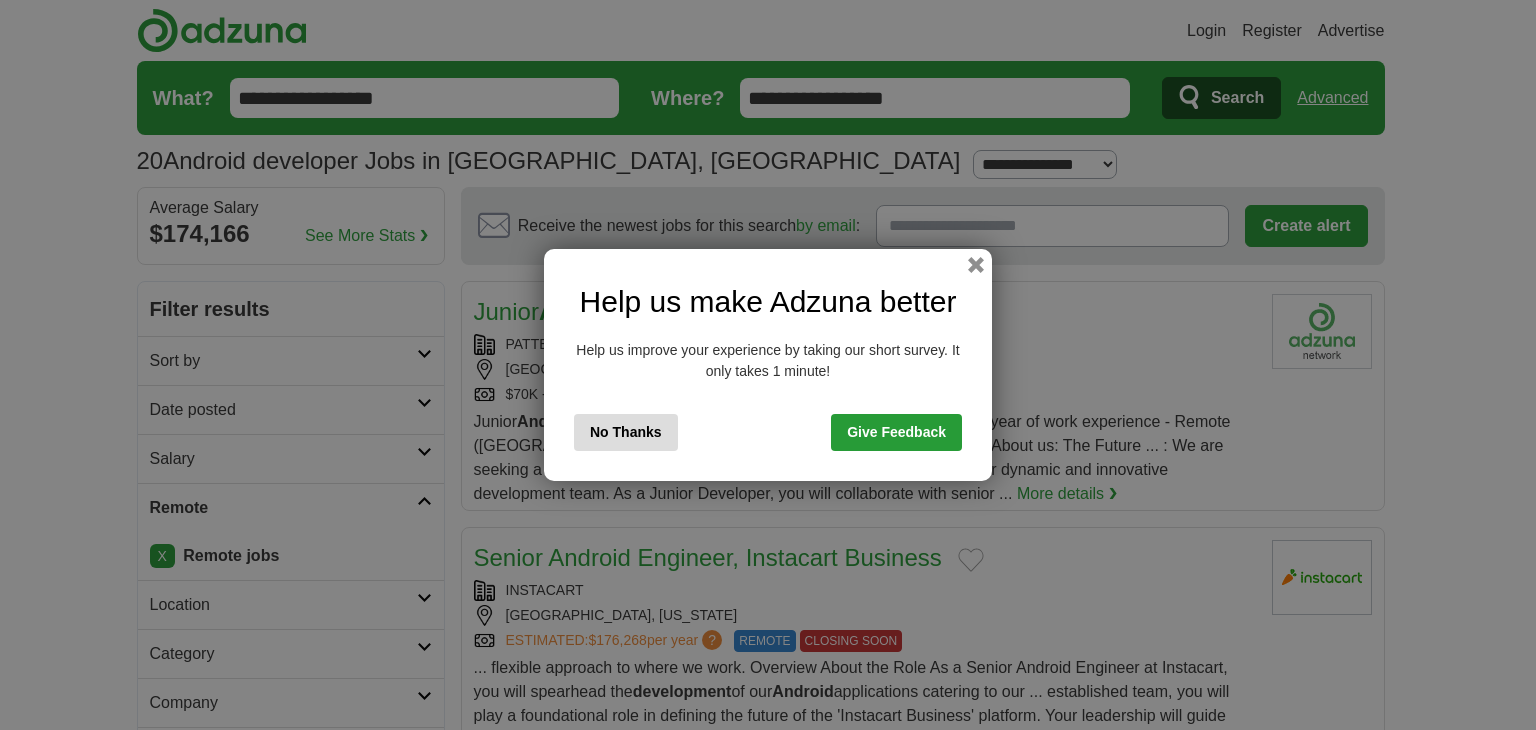 scroll, scrollTop: 0, scrollLeft: 0, axis: both 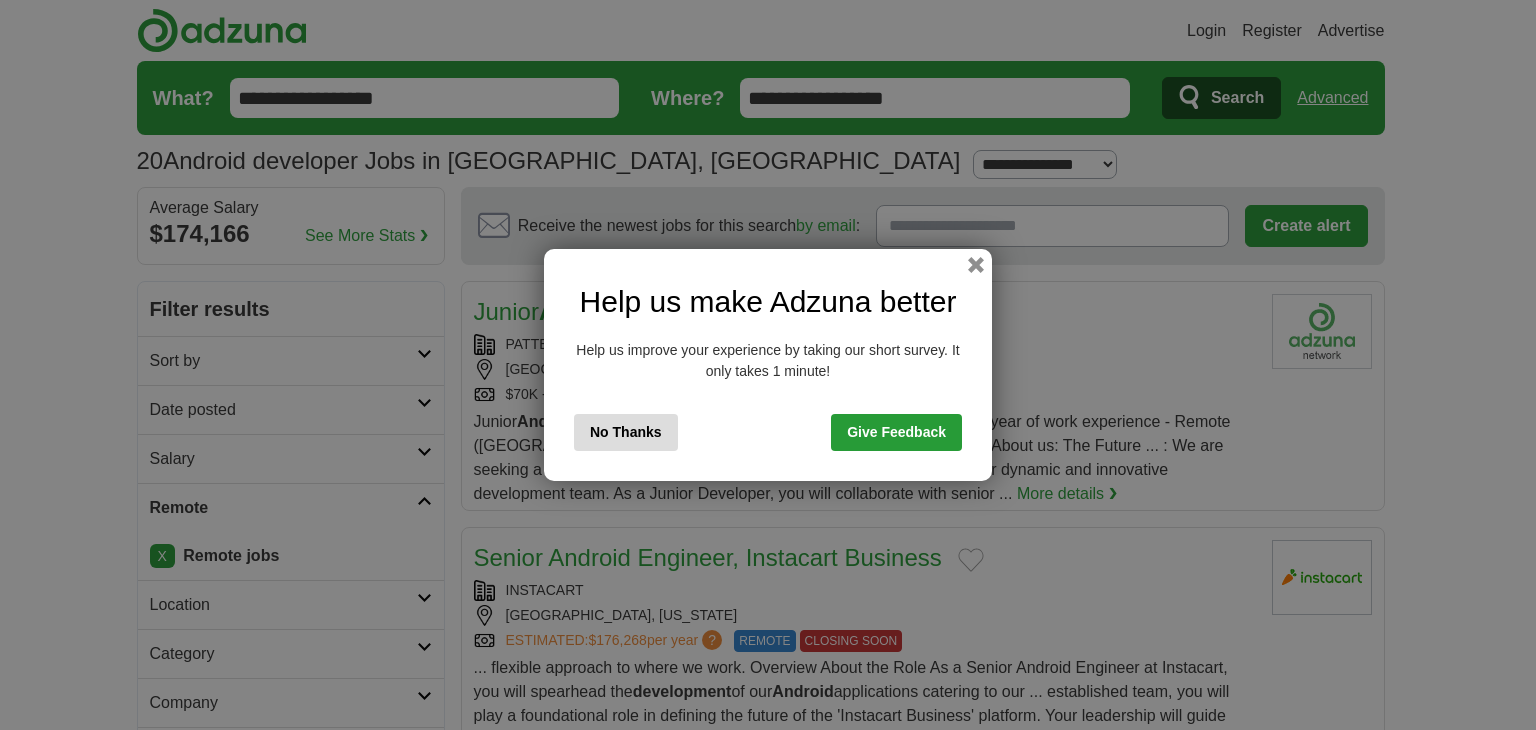 click on "Help us make Adzuna better
Help us improve your experience by taking our short survey. It only takes 1 minute!
No Thanks
Give Feedback" at bounding box center (768, 365) 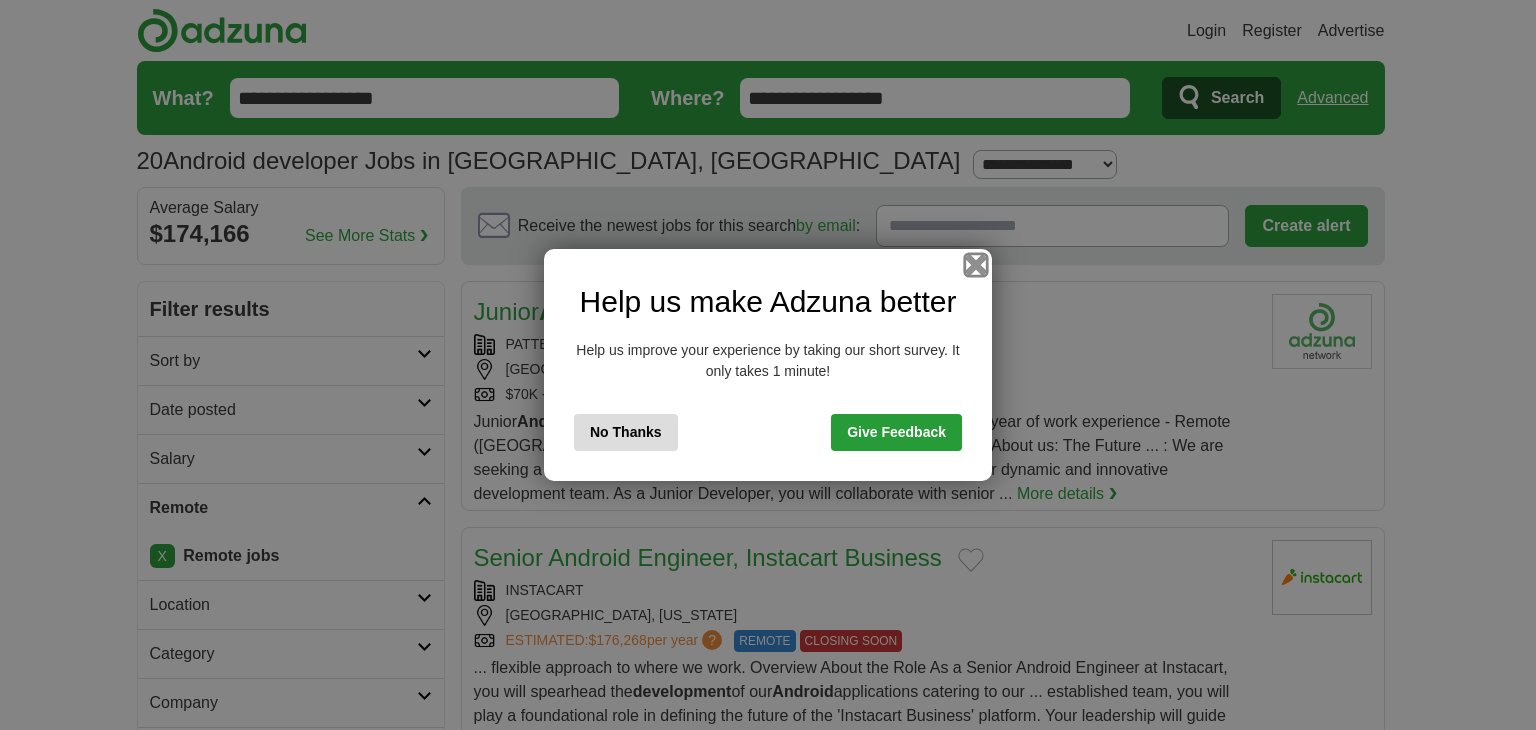 click at bounding box center [976, 265] 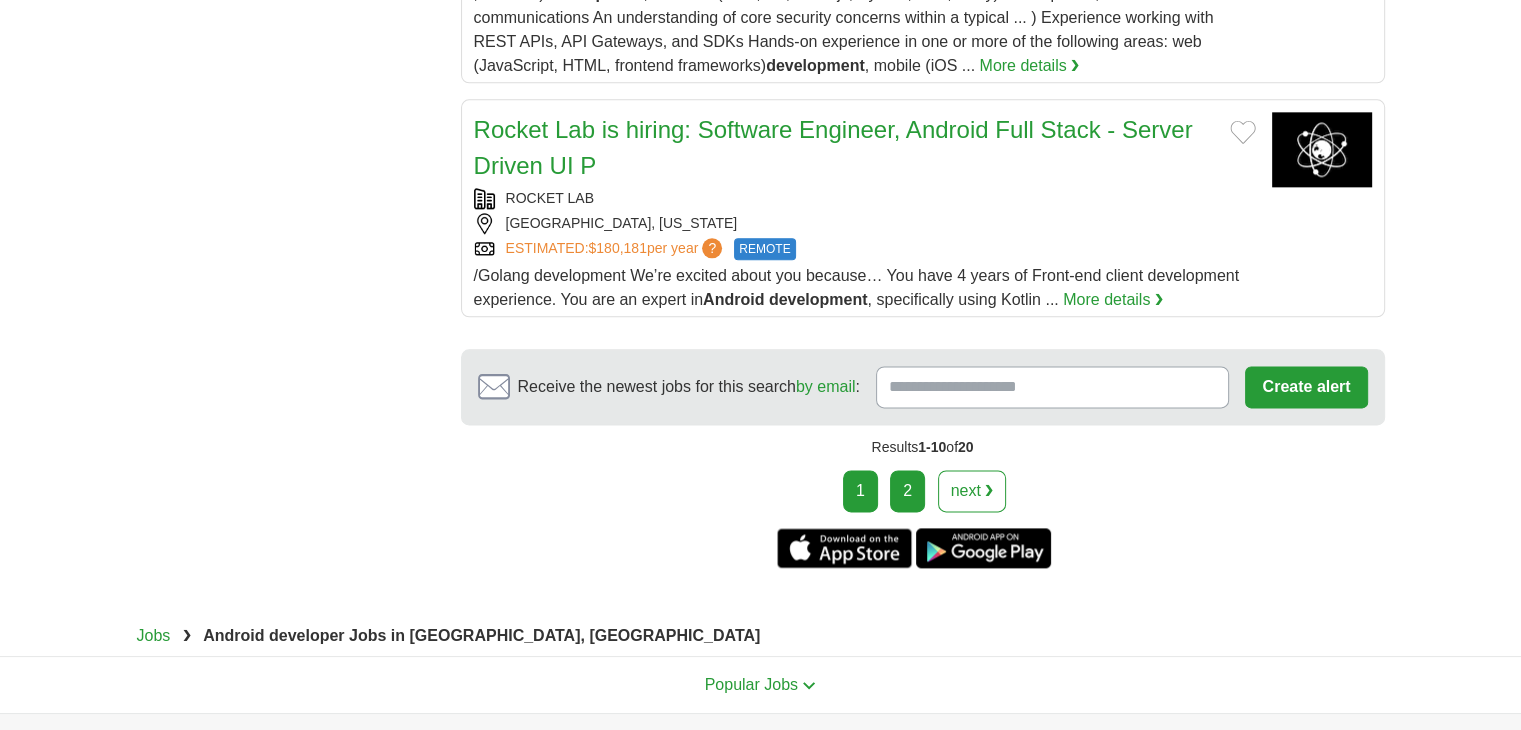 scroll, scrollTop: 2498, scrollLeft: 0, axis: vertical 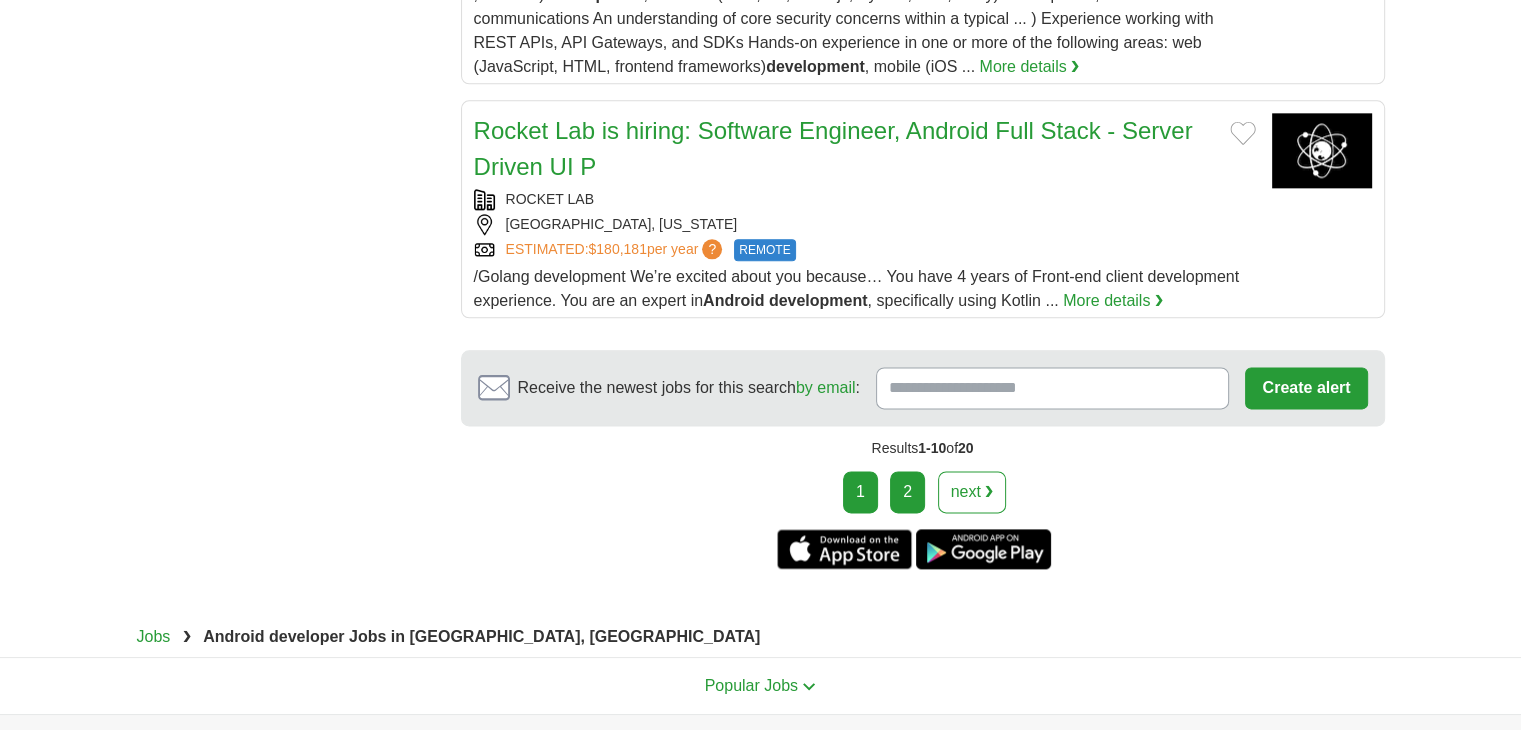 click on "2" at bounding box center [907, 492] 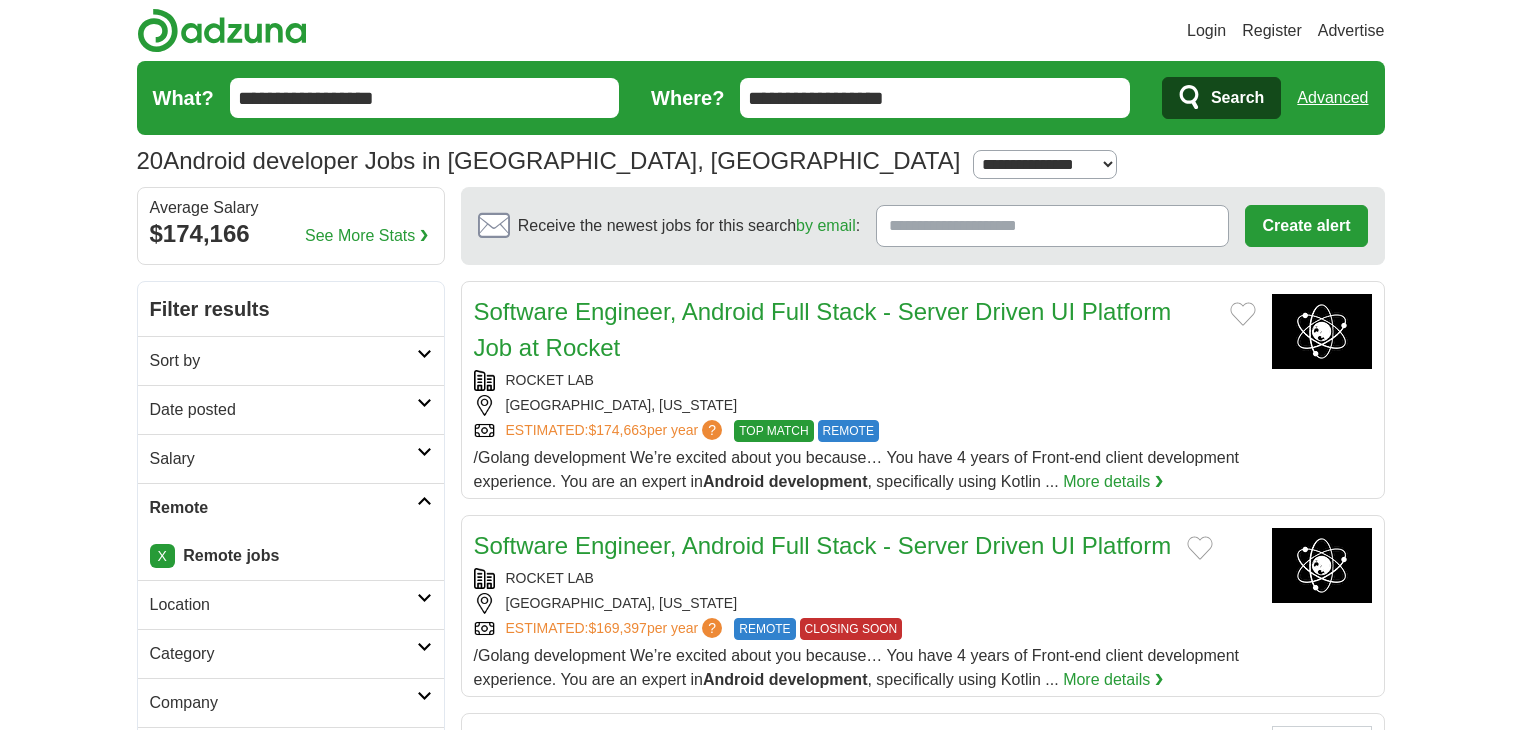 scroll, scrollTop: 0, scrollLeft: 0, axis: both 